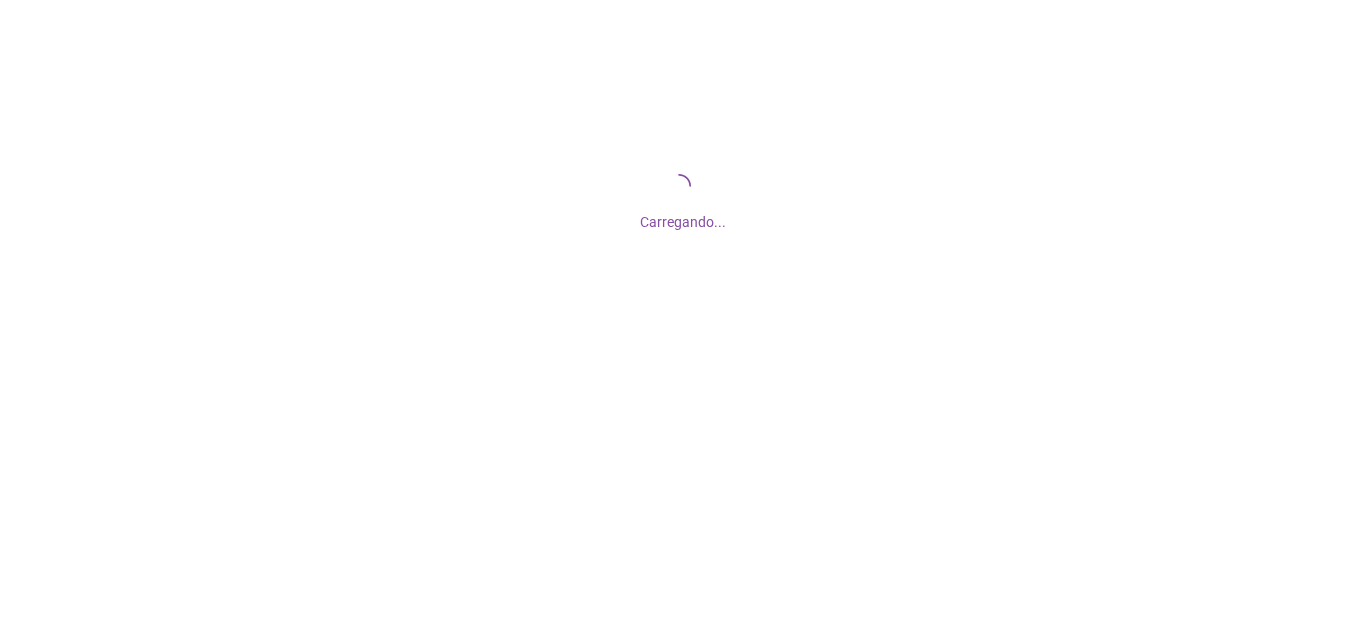 scroll, scrollTop: 0, scrollLeft: 0, axis: both 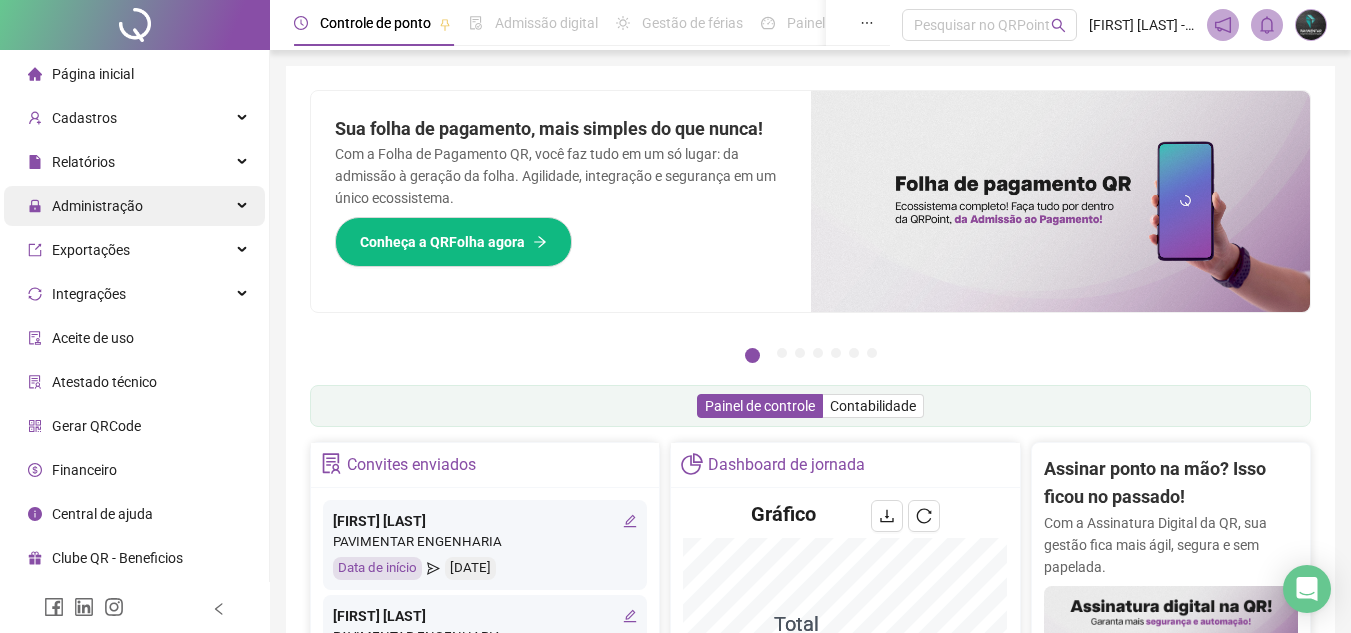 click on "Administração" at bounding box center [134, 206] 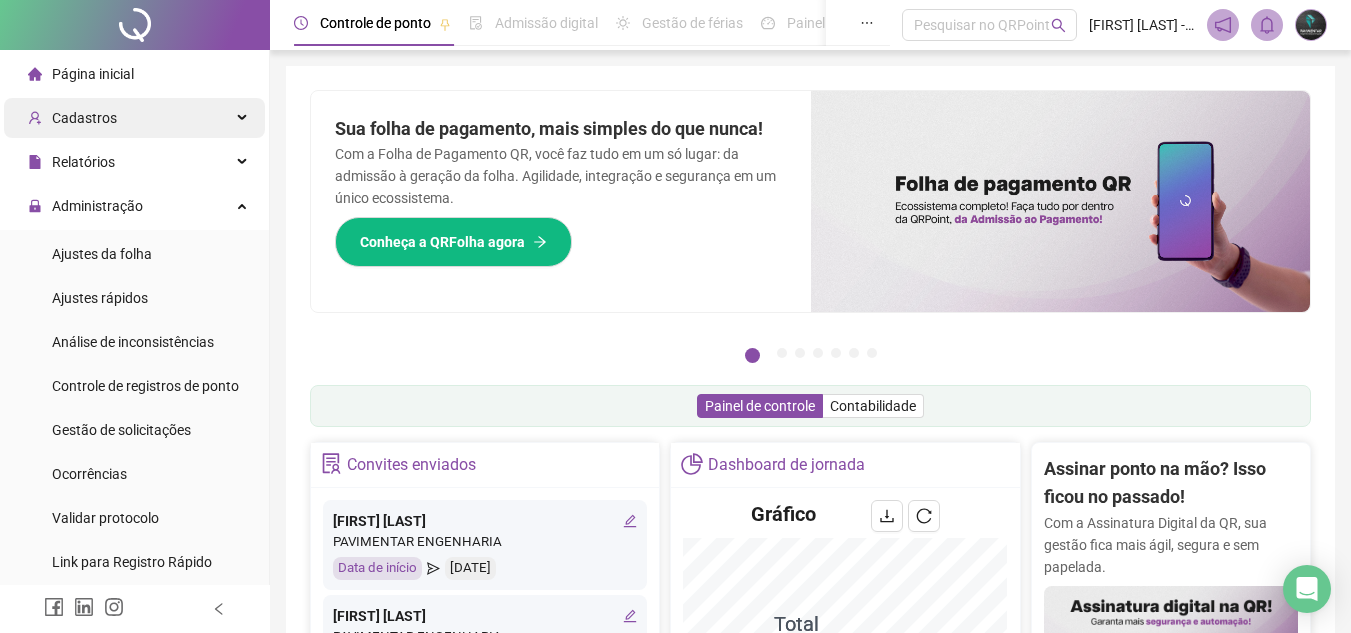 click on "Cadastros" at bounding box center (134, 118) 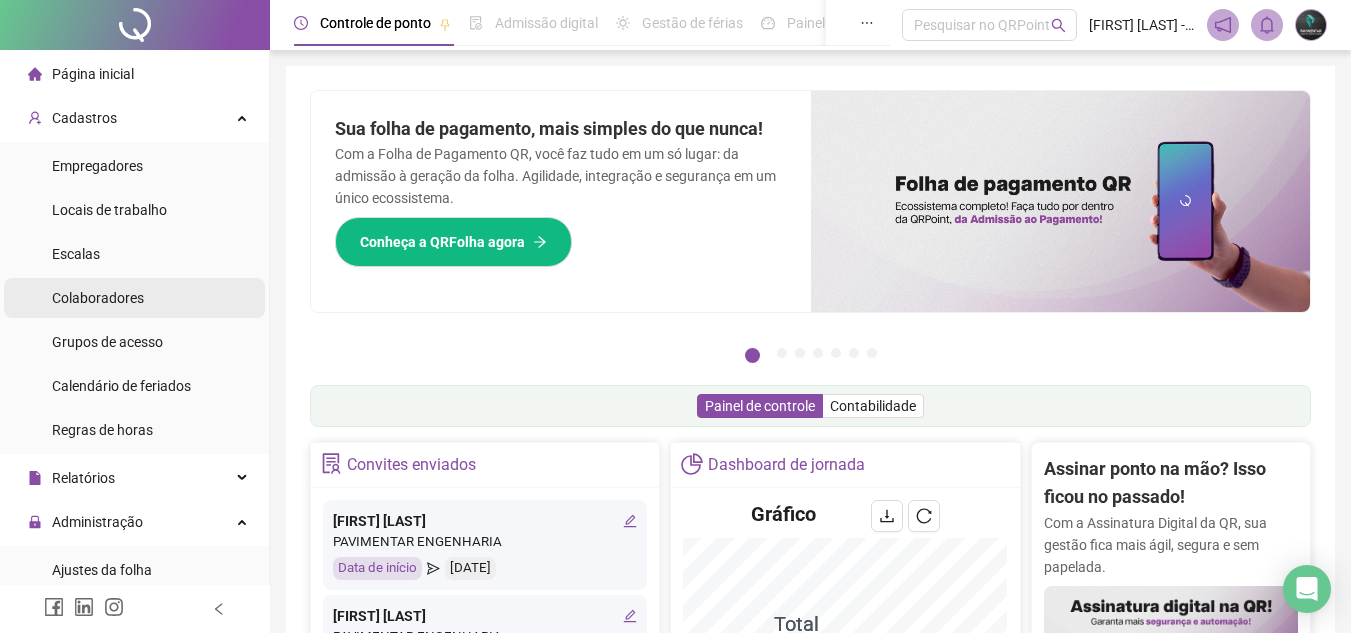 click on "Colaboradores" at bounding box center (98, 298) 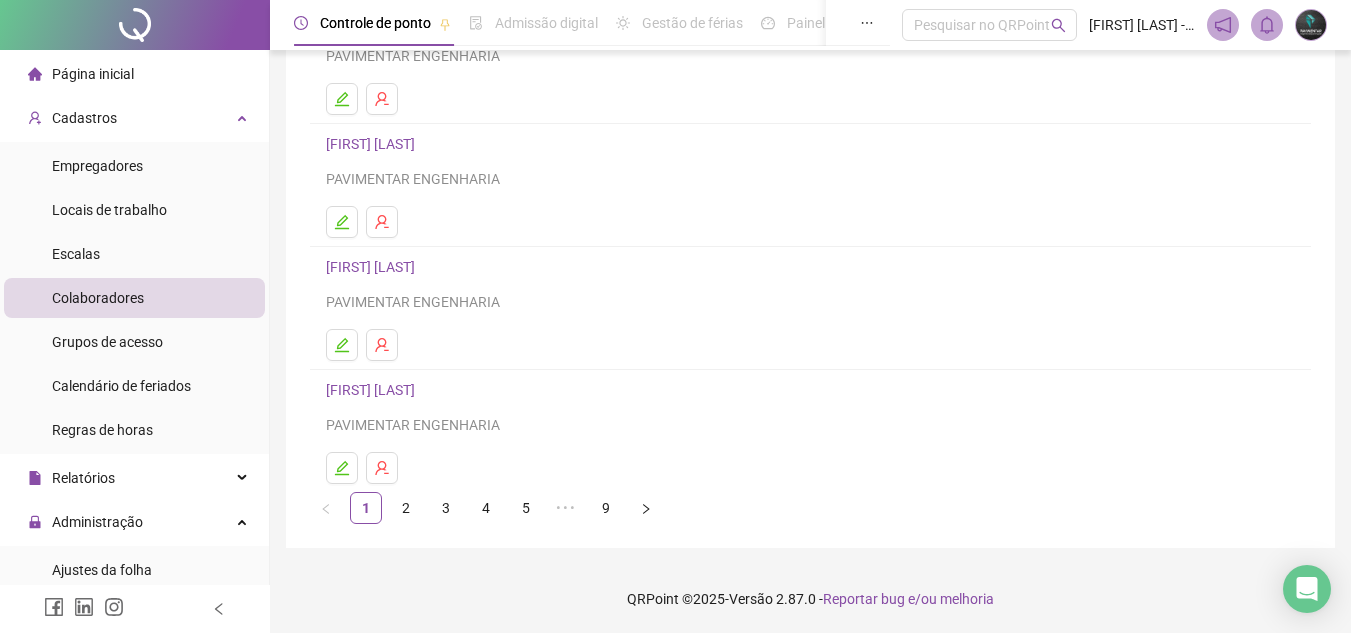 scroll, scrollTop: 334, scrollLeft: 0, axis: vertical 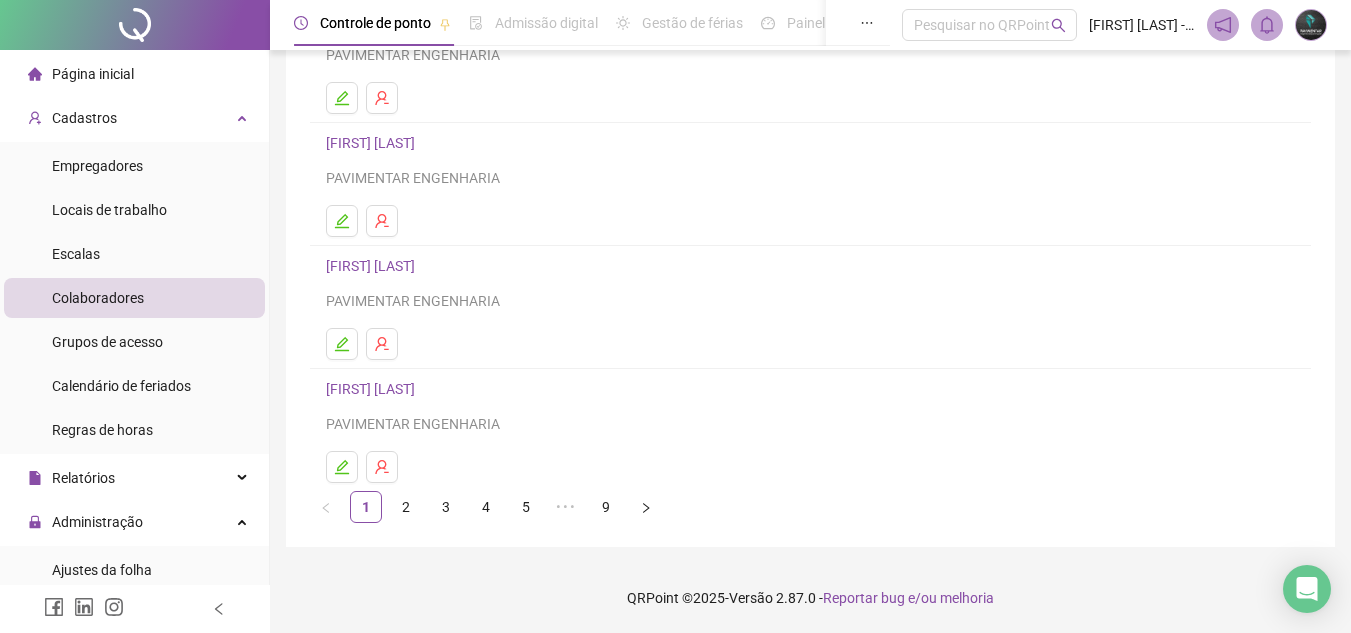 click on "[FIRST] [LAST]" at bounding box center (373, 389) 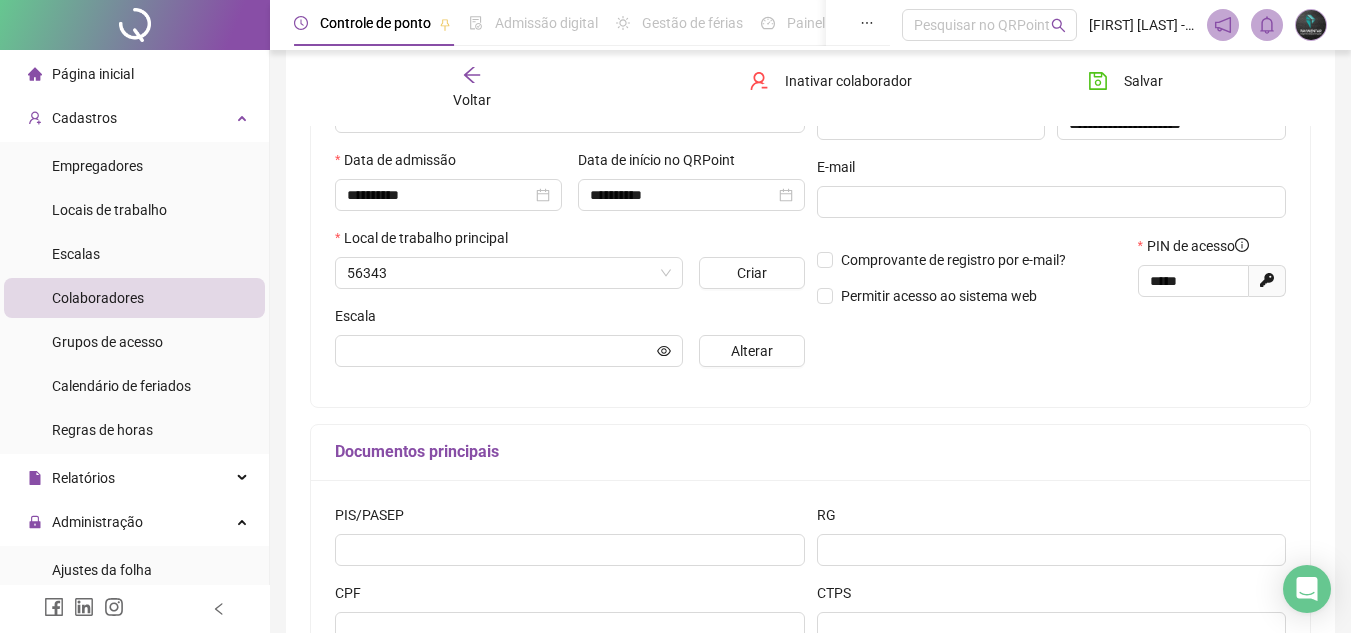 scroll, scrollTop: 344, scrollLeft: 0, axis: vertical 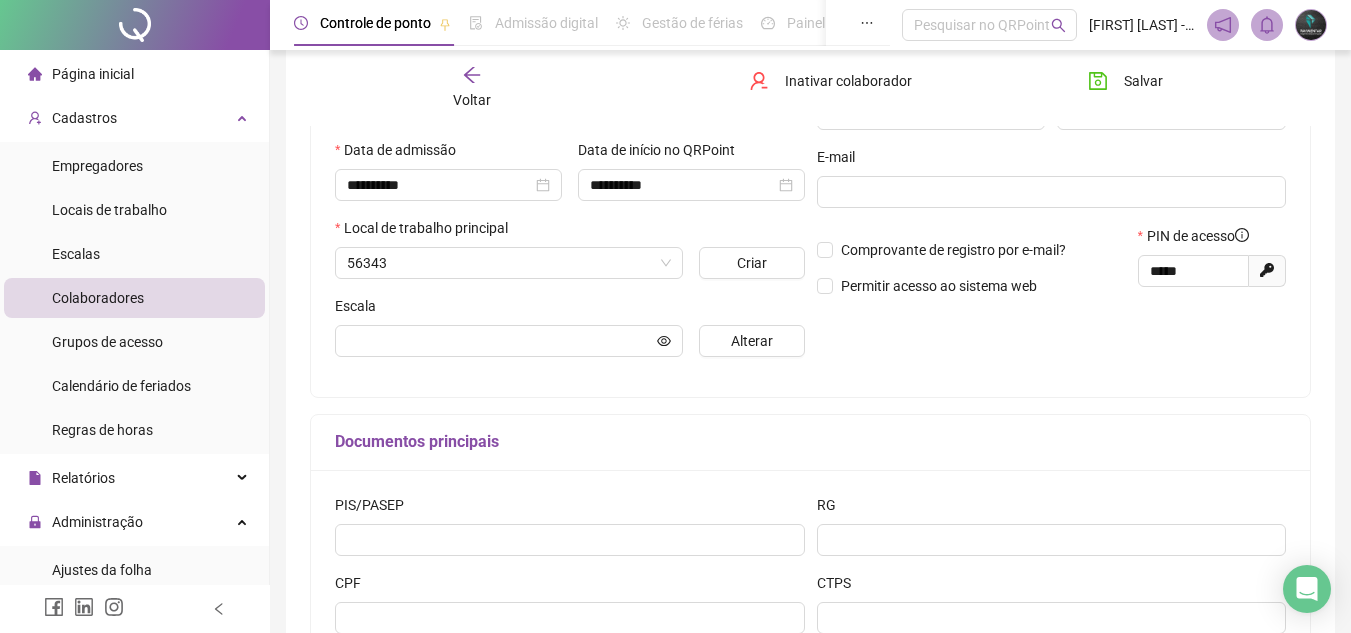 type on "**********" 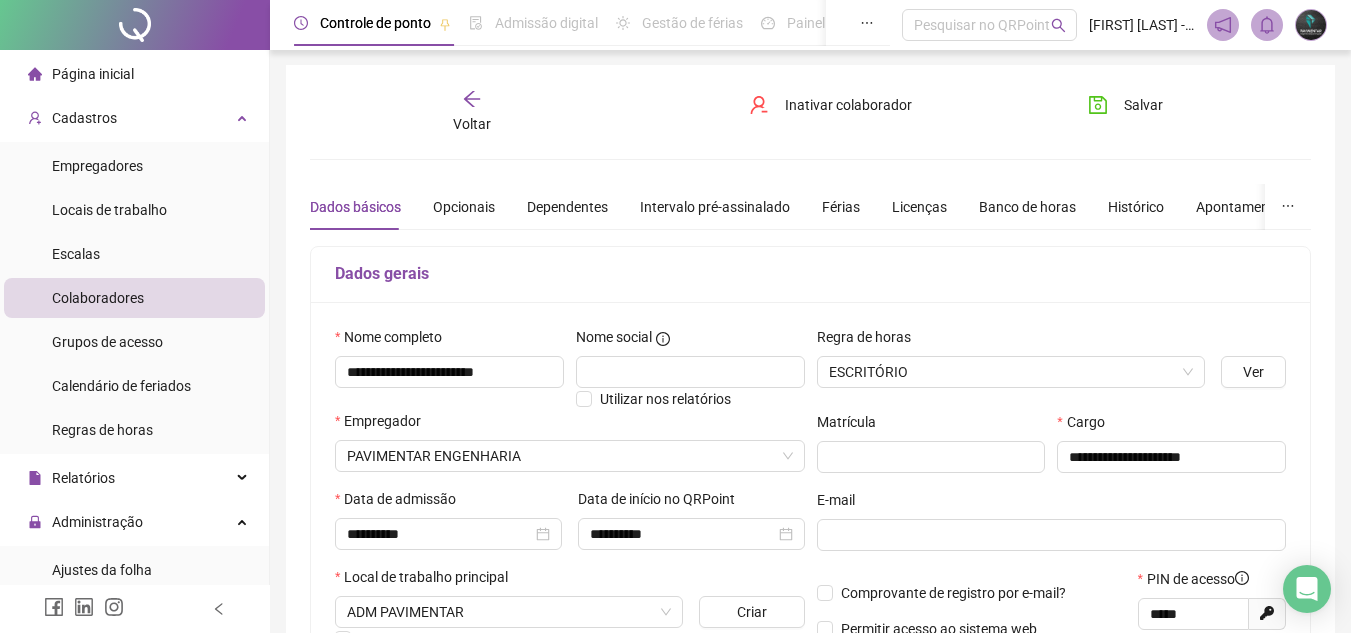 scroll, scrollTop: 0, scrollLeft: 0, axis: both 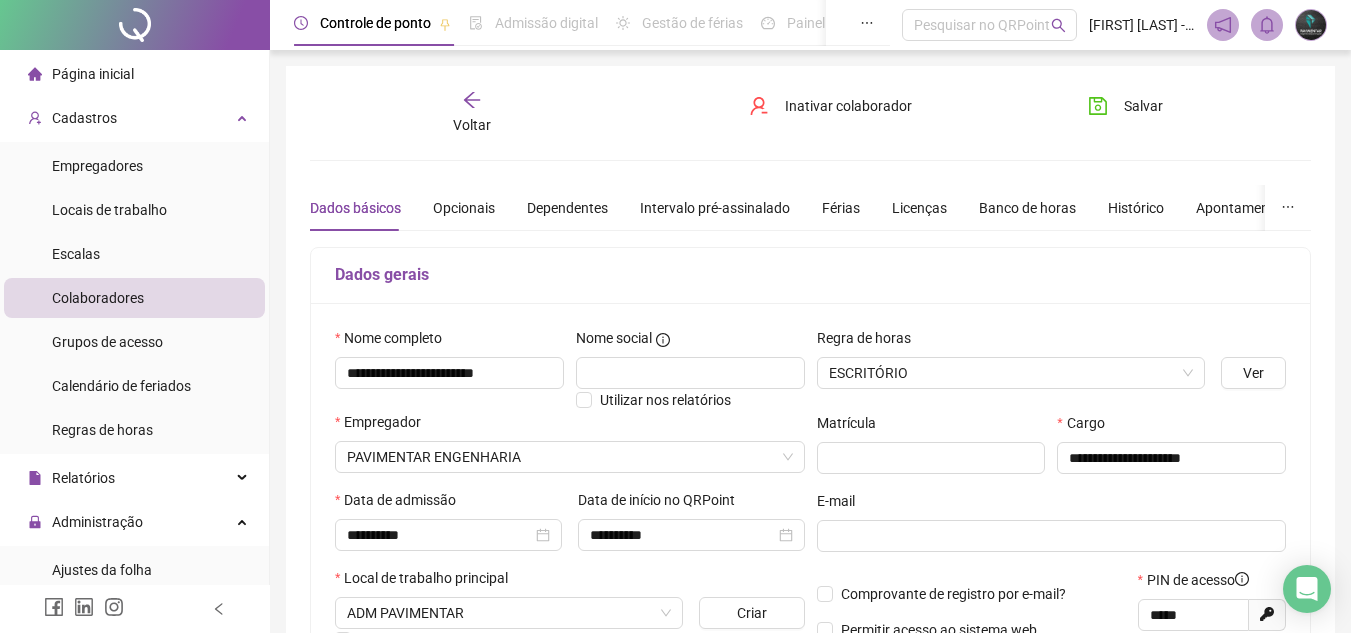 click 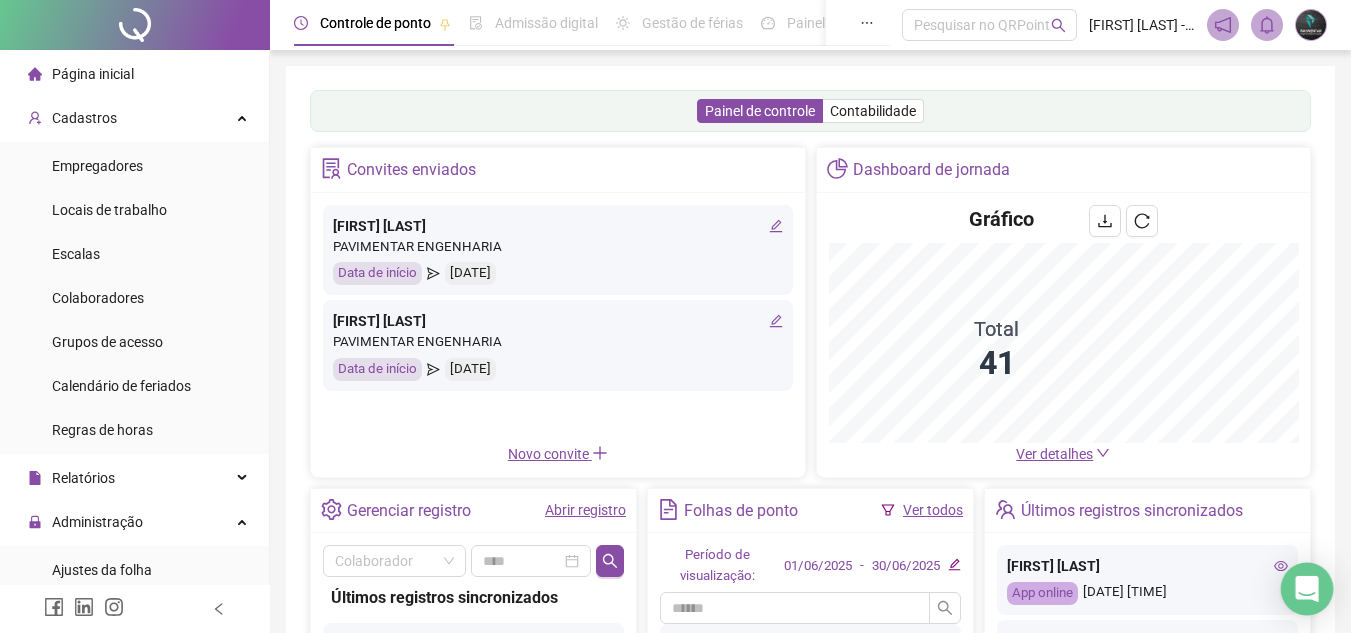 click 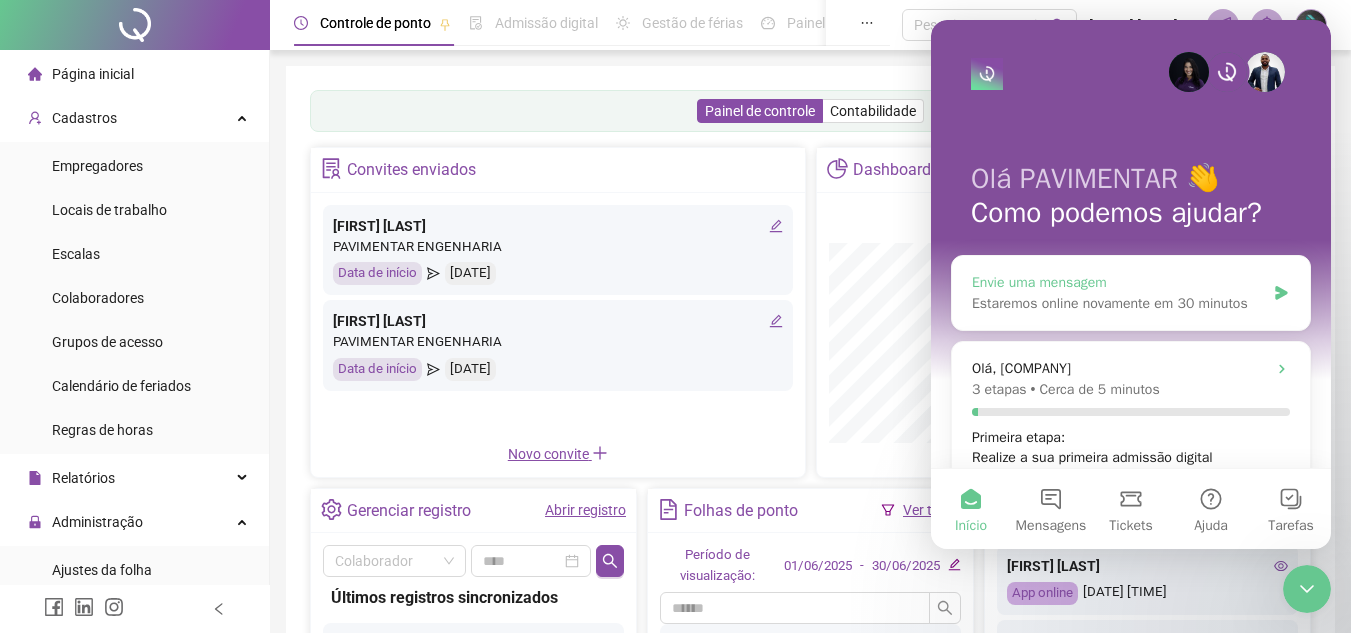 scroll, scrollTop: 0, scrollLeft: 0, axis: both 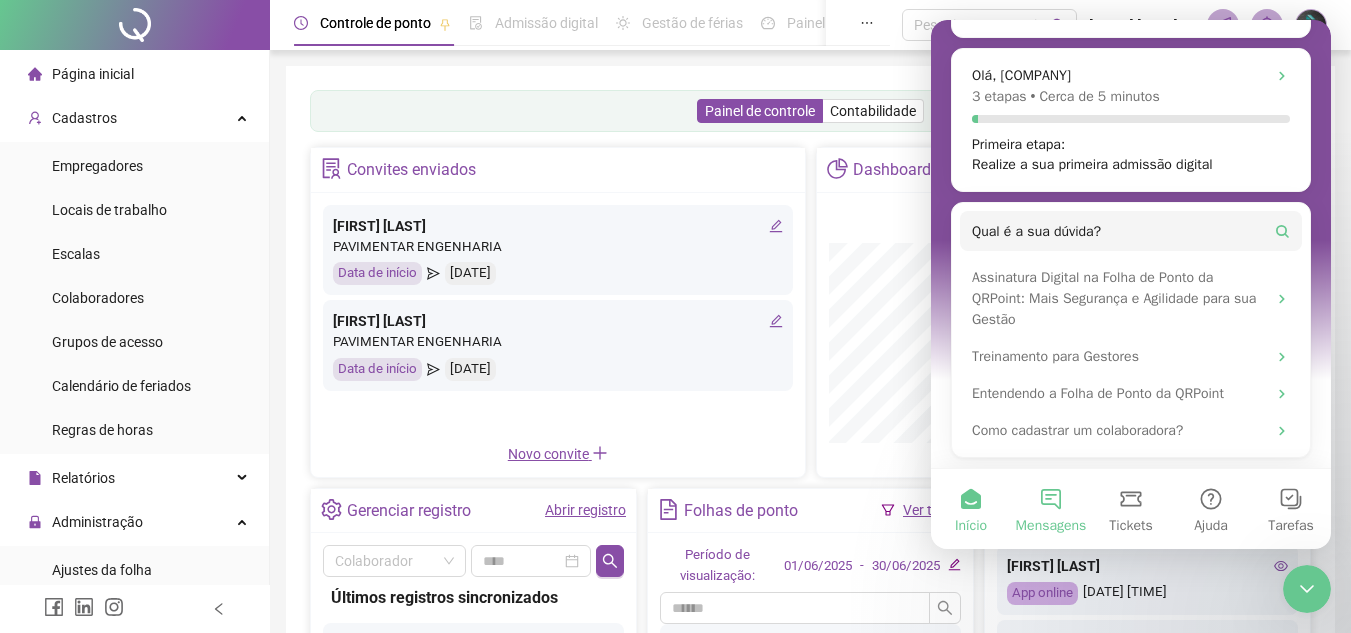 click on "Mensagens" at bounding box center [1051, 526] 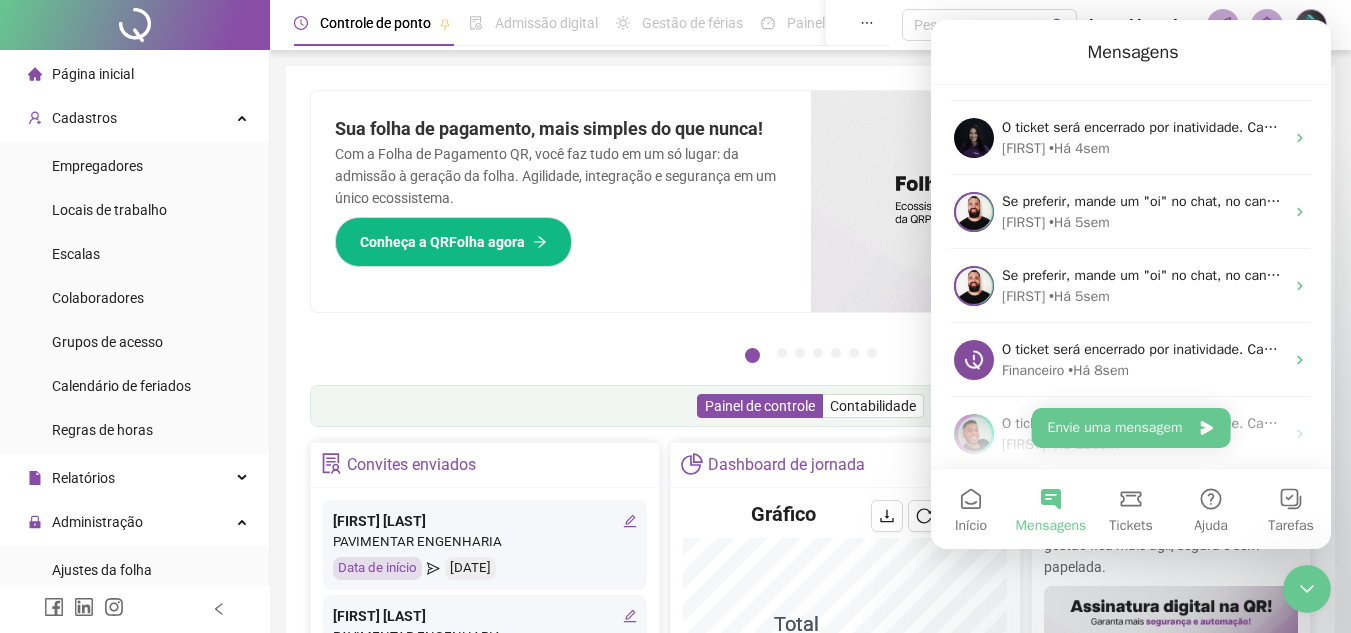 scroll, scrollTop: 0, scrollLeft: 0, axis: both 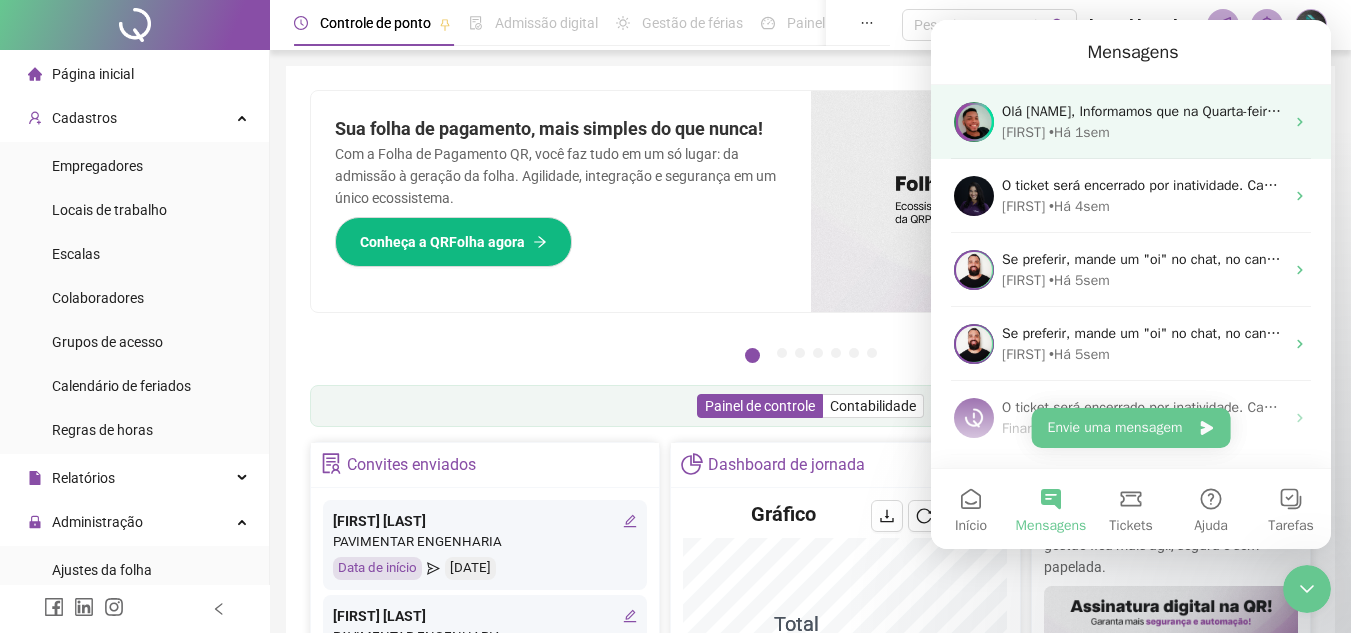 click on "•  Há 1sem" at bounding box center (1079, 132) 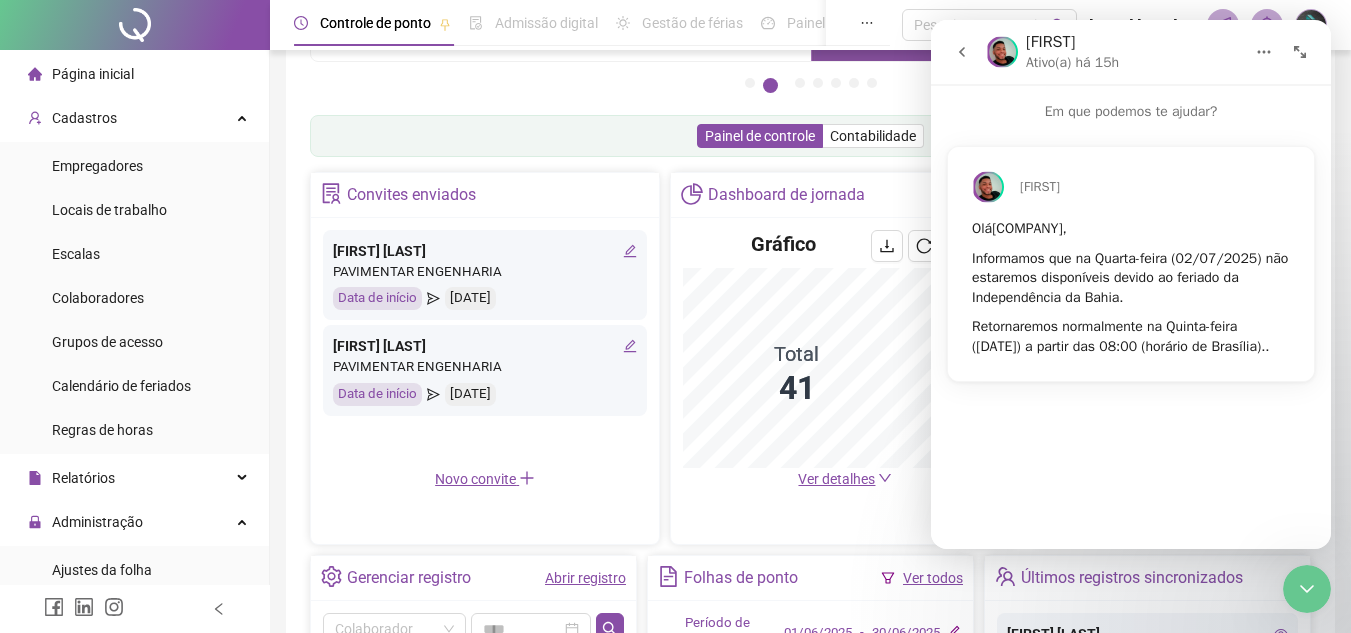 scroll, scrollTop: 300, scrollLeft: 0, axis: vertical 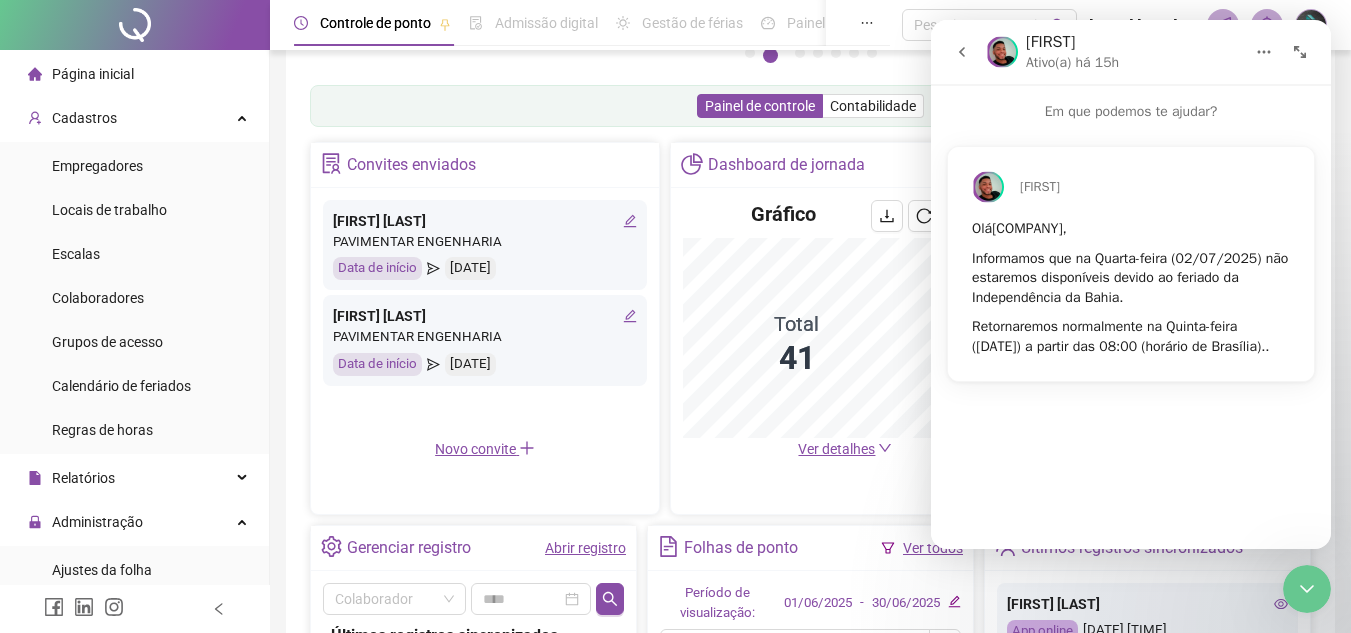 click 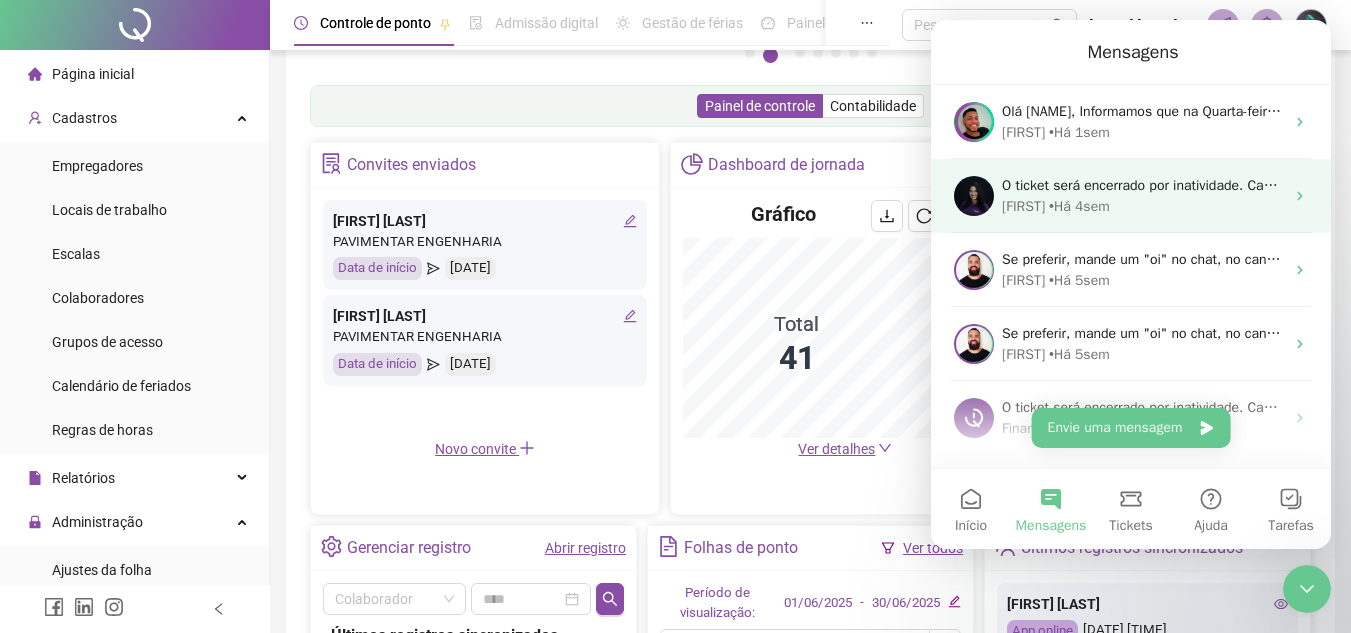 click on "•  Há 4sem" at bounding box center [1079, 206] 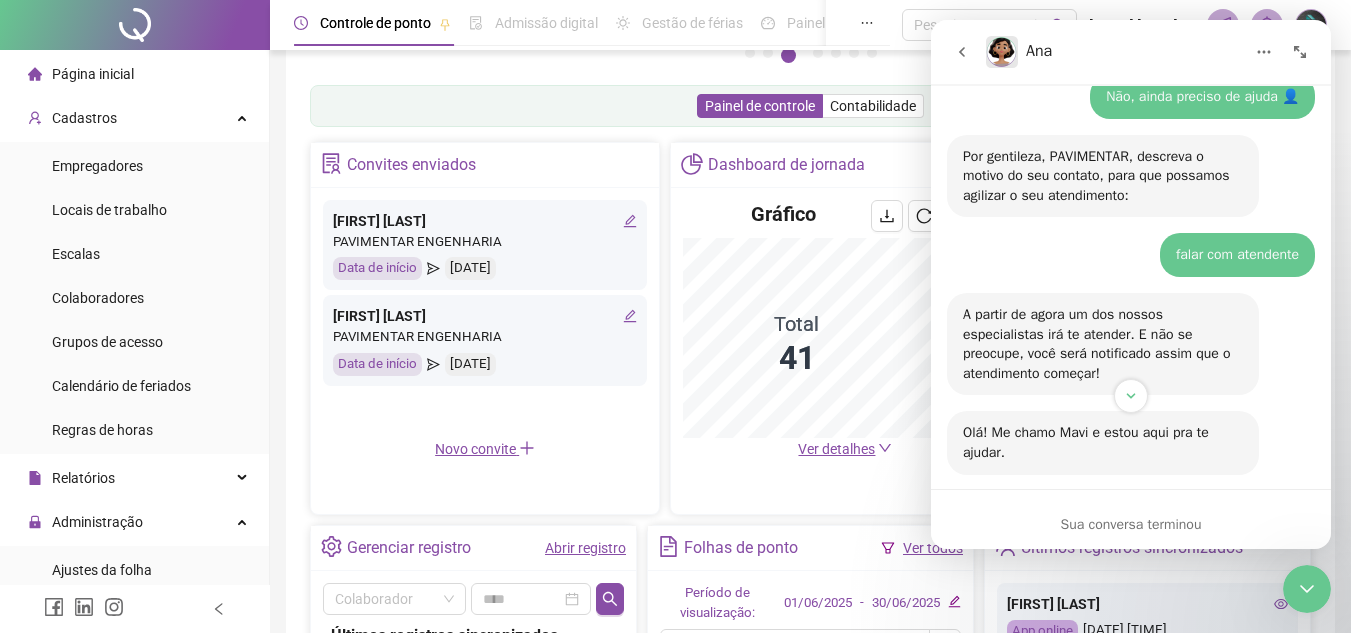 scroll, scrollTop: 1400, scrollLeft: 0, axis: vertical 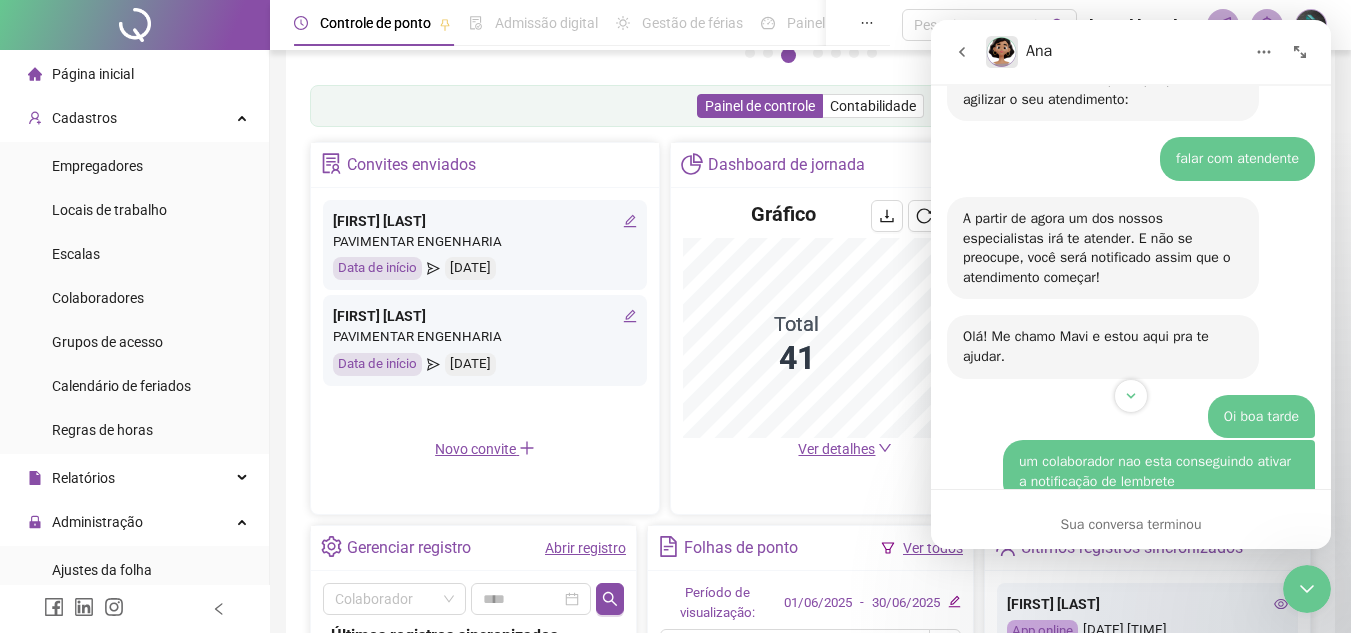 click on "A partir de agora um dos nossos especialistas irá te atender. E não se preocupe, você será notificado assim que o atendimento começar!" at bounding box center (1103, 248) 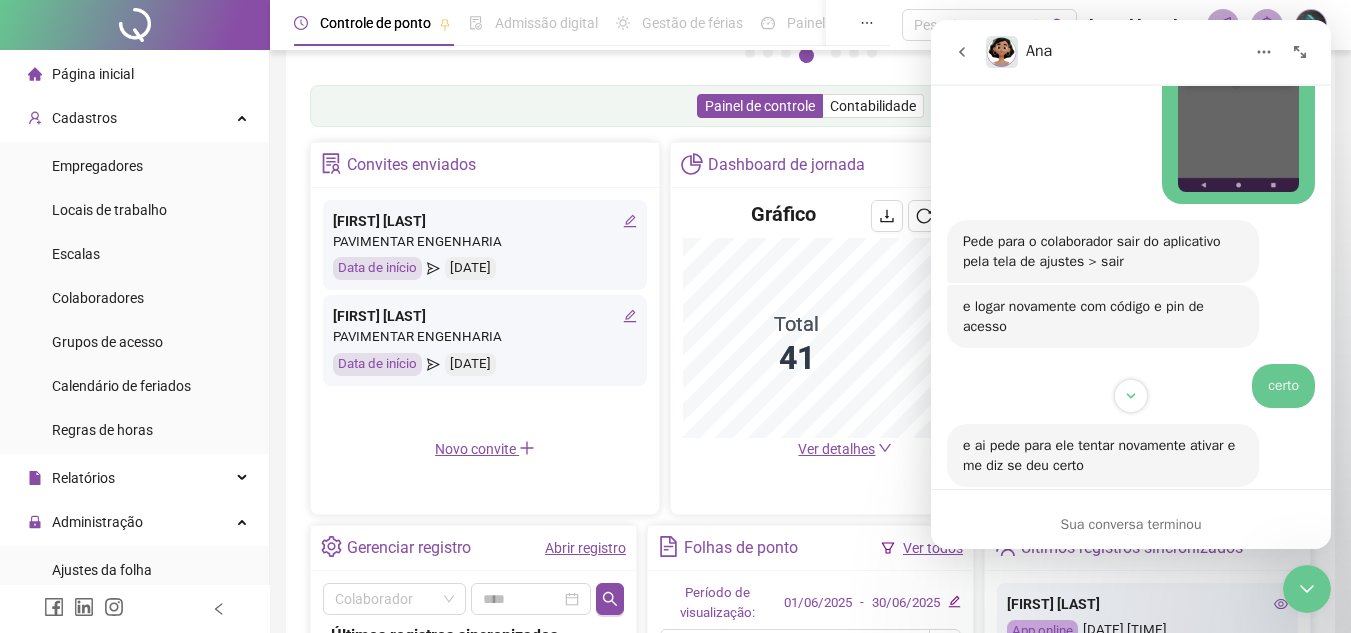 scroll, scrollTop: 2400, scrollLeft: 0, axis: vertical 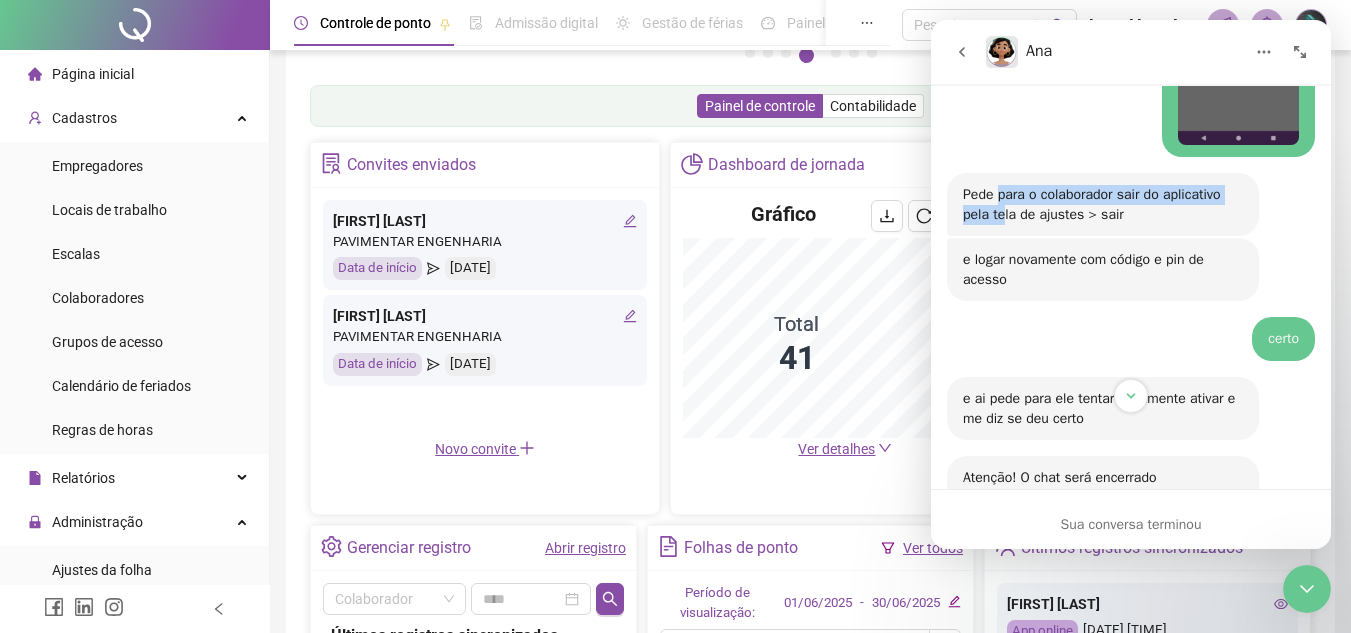 drag, startPoint x: 996, startPoint y: 217, endPoint x: 1002, endPoint y: 237, distance: 20.880613 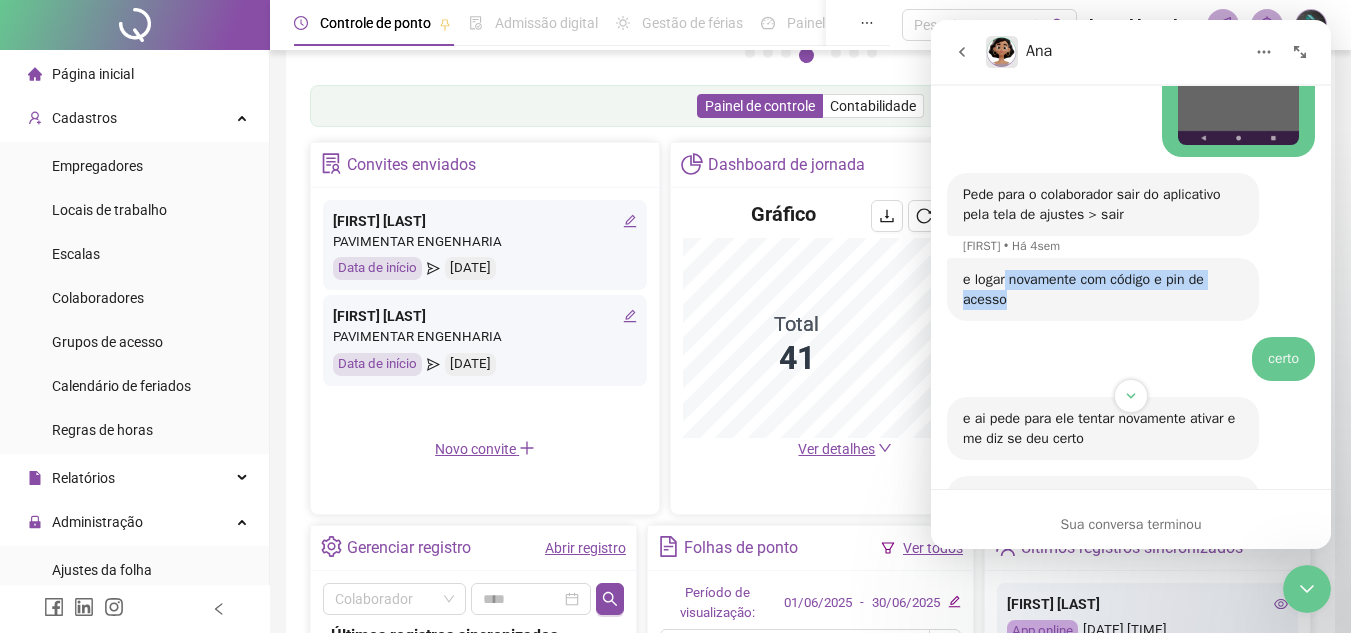 drag, startPoint x: 1006, startPoint y: 294, endPoint x: 1012, endPoint y: 317, distance: 23.769728 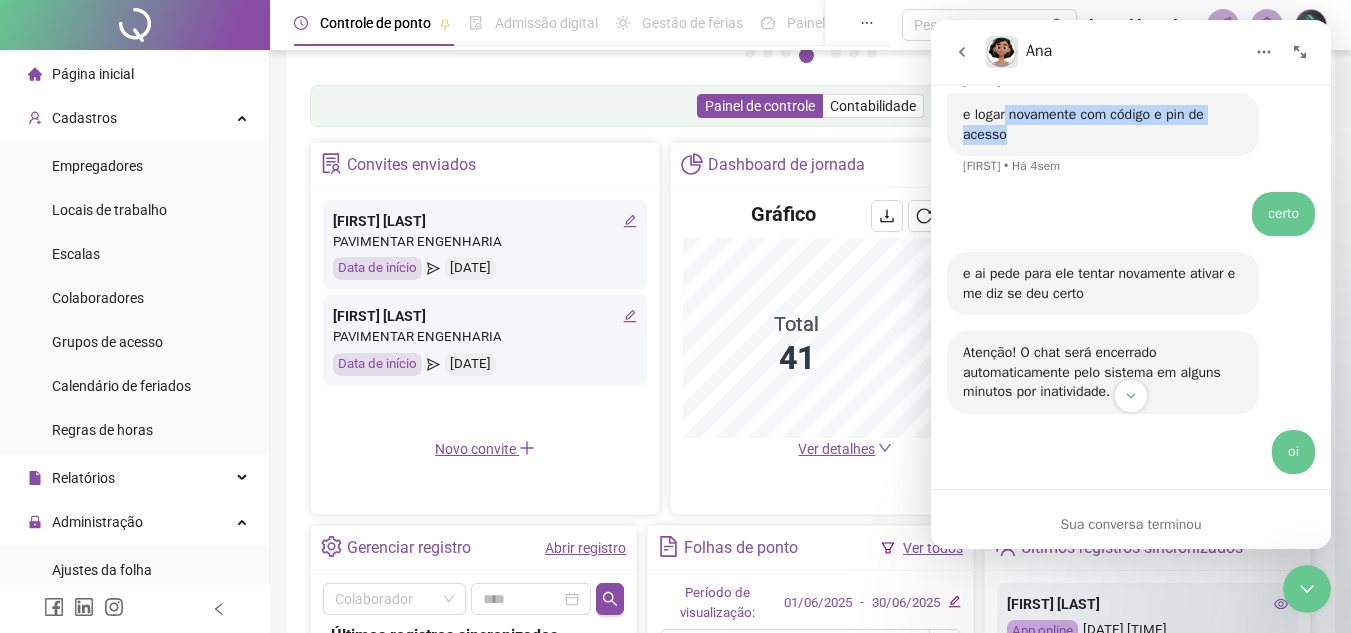 scroll, scrollTop: 2600, scrollLeft: 0, axis: vertical 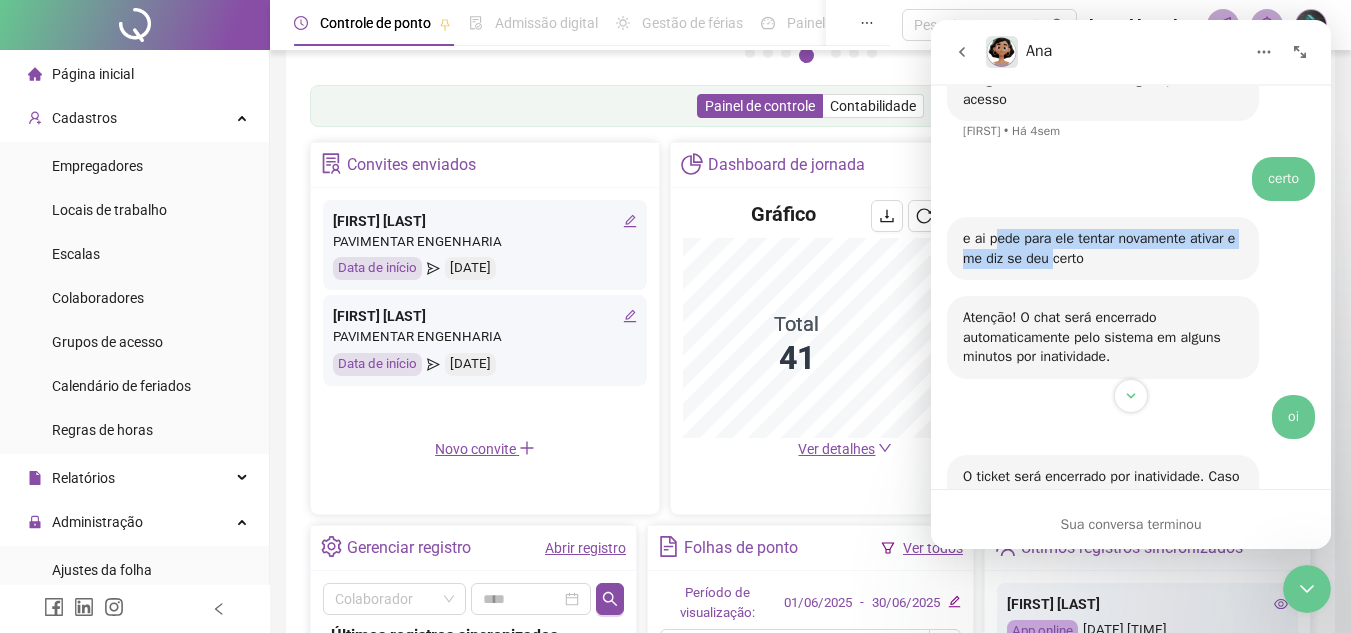 drag, startPoint x: 996, startPoint y: 253, endPoint x: 1052, endPoint y: 295, distance: 70 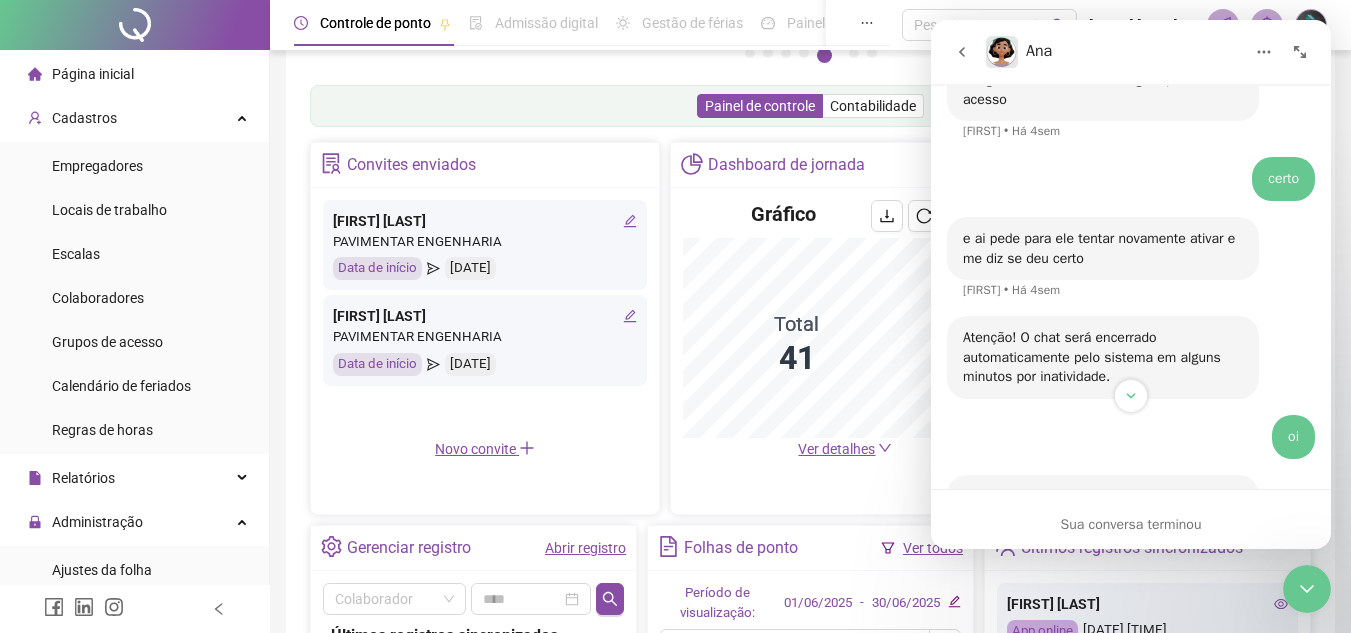 click on "Atenção! O chat será encerrado automaticamente pelo sistema em alguns minutos por inatividade." at bounding box center (1103, 357) 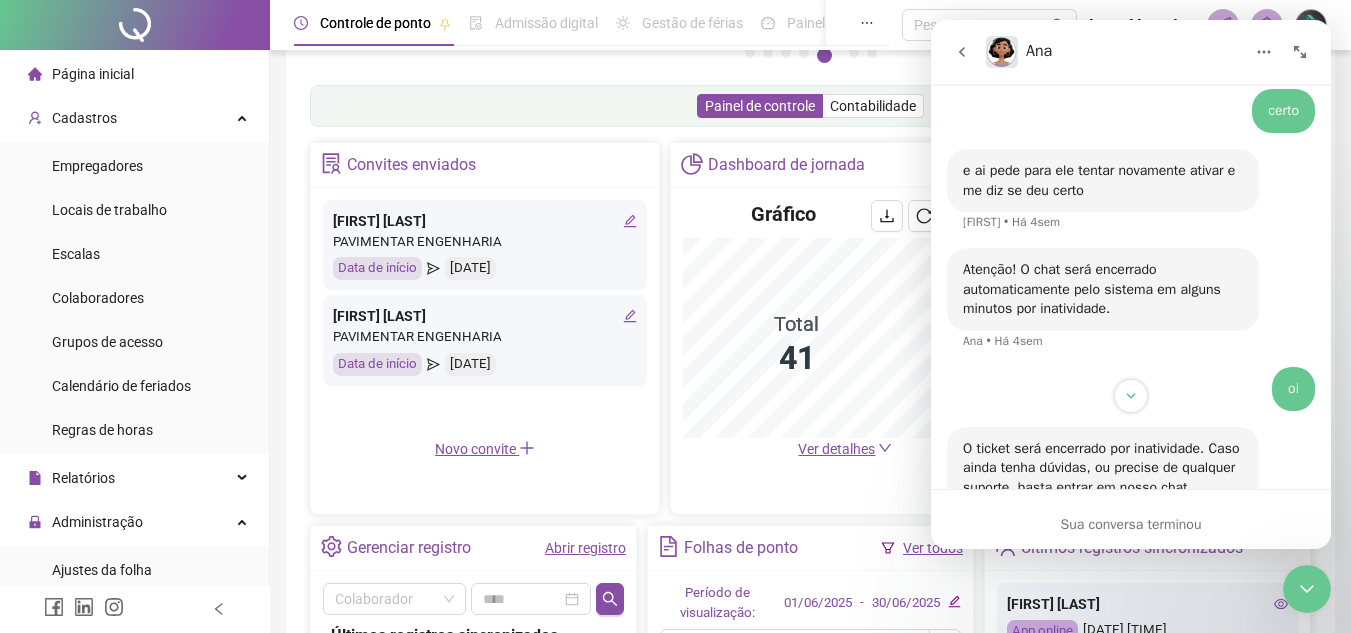scroll, scrollTop: 2700, scrollLeft: 0, axis: vertical 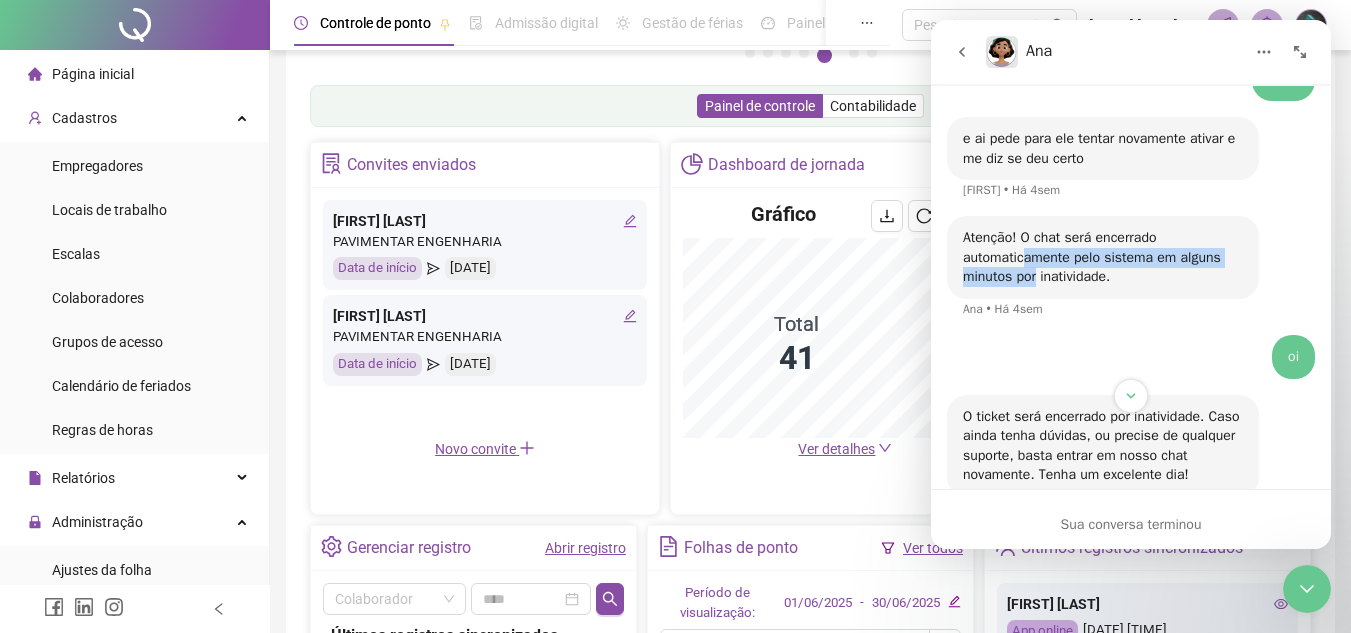 drag, startPoint x: 1026, startPoint y: 269, endPoint x: 1039, endPoint y: 296, distance: 29.966648 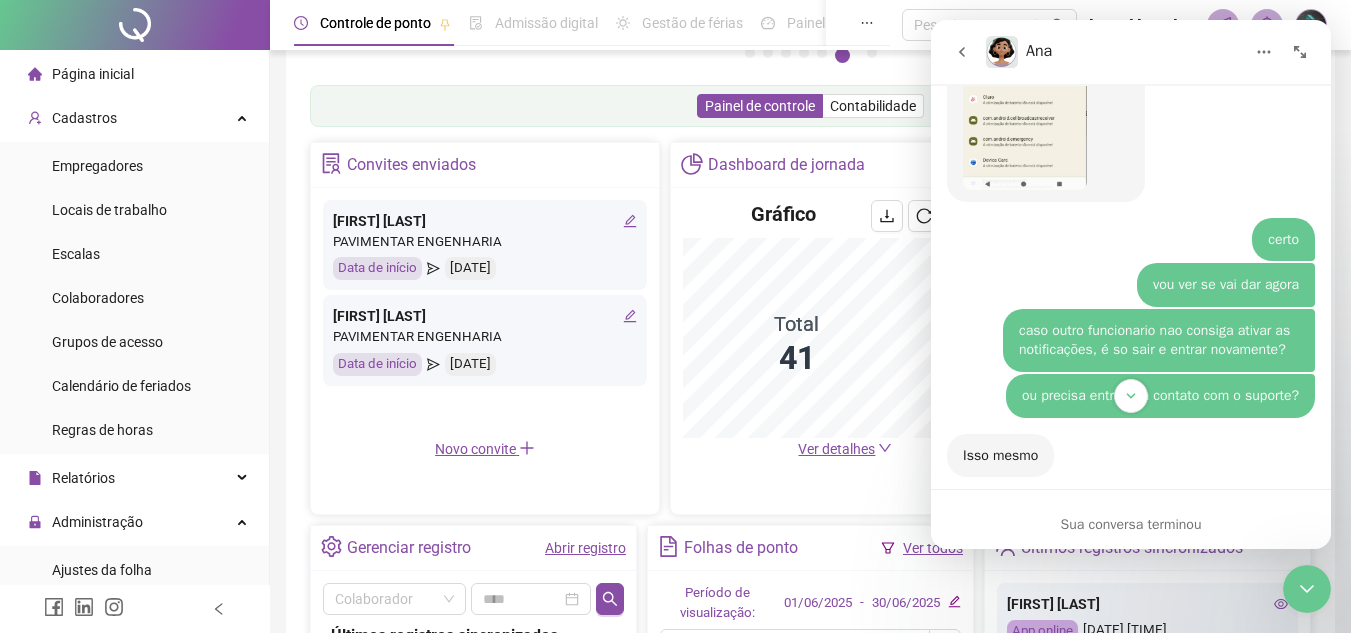 scroll, scrollTop: 4400, scrollLeft: 0, axis: vertical 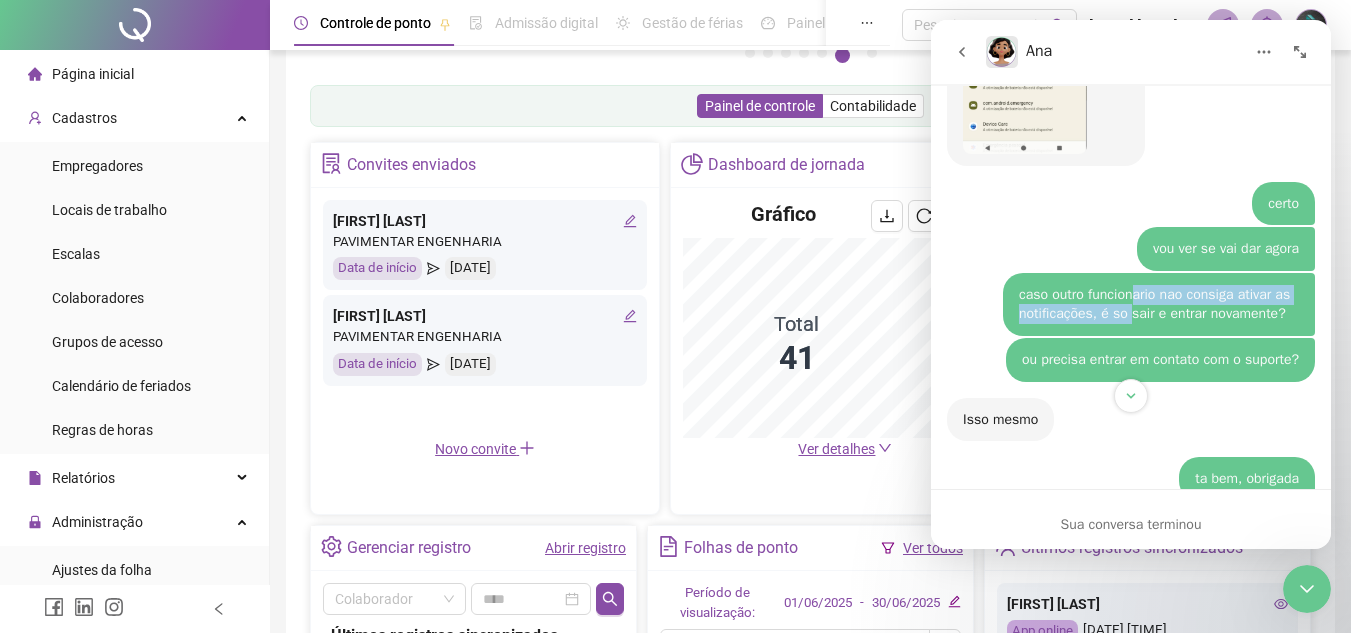 drag, startPoint x: 1125, startPoint y: 322, endPoint x: 1117, endPoint y: 341, distance: 20.615528 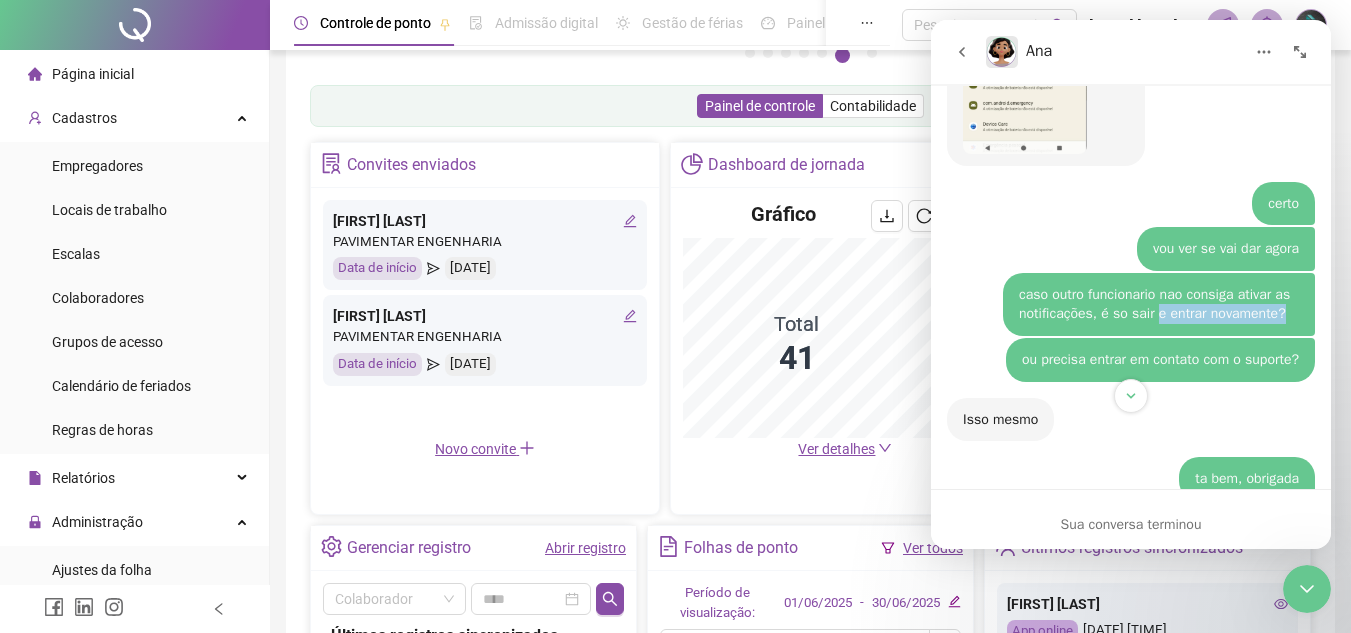 drag, startPoint x: 1144, startPoint y: 341, endPoint x: 1174, endPoint y: 346, distance: 30.413813 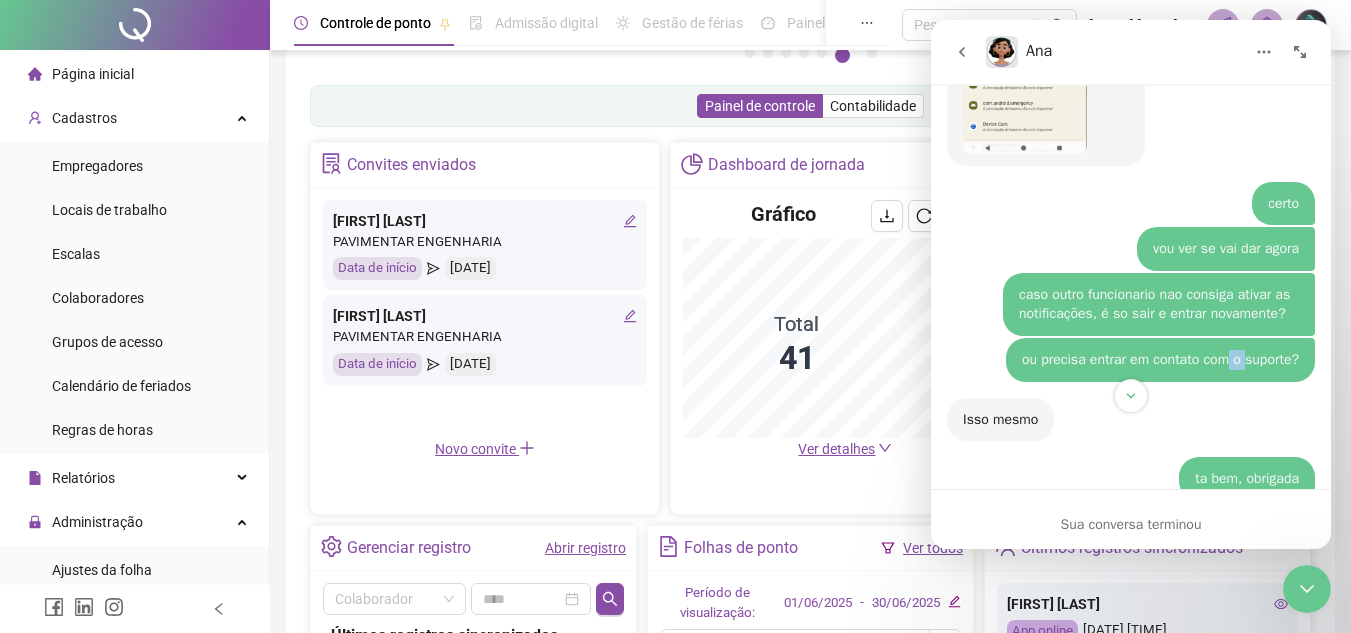 drag, startPoint x: 1238, startPoint y: 376, endPoint x: 1220, endPoint y: 355, distance: 27.658634 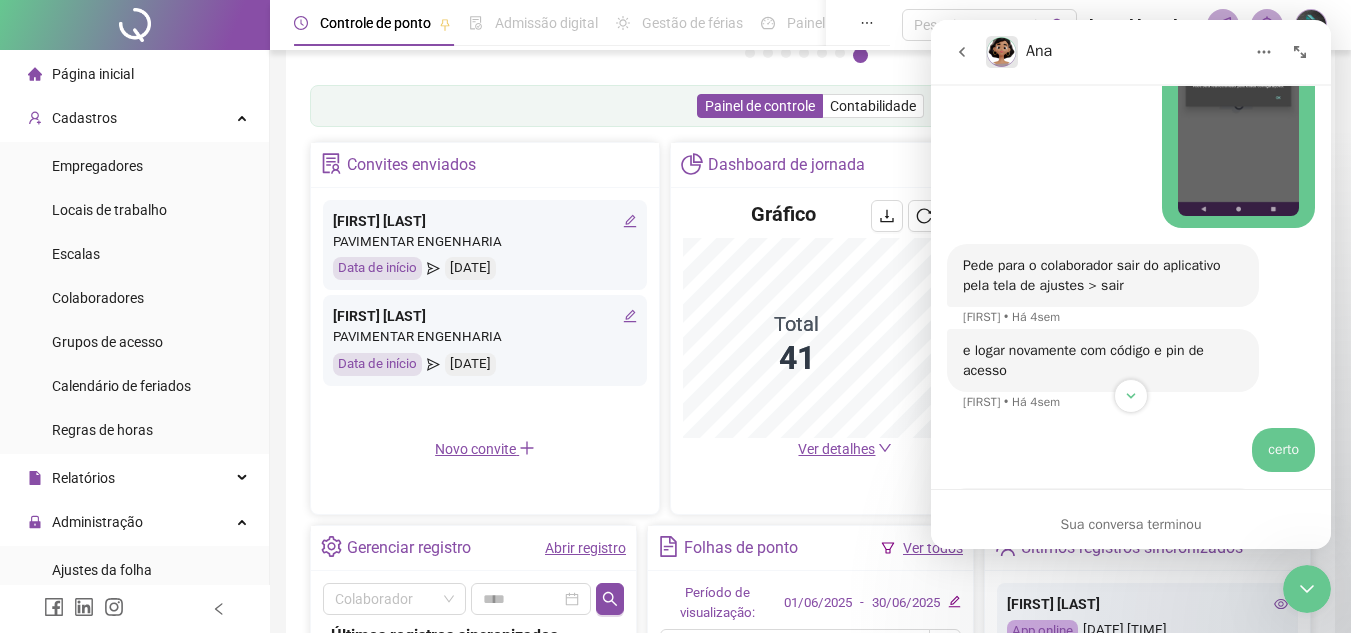 scroll, scrollTop: 2300, scrollLeft: 0, axis: vertical 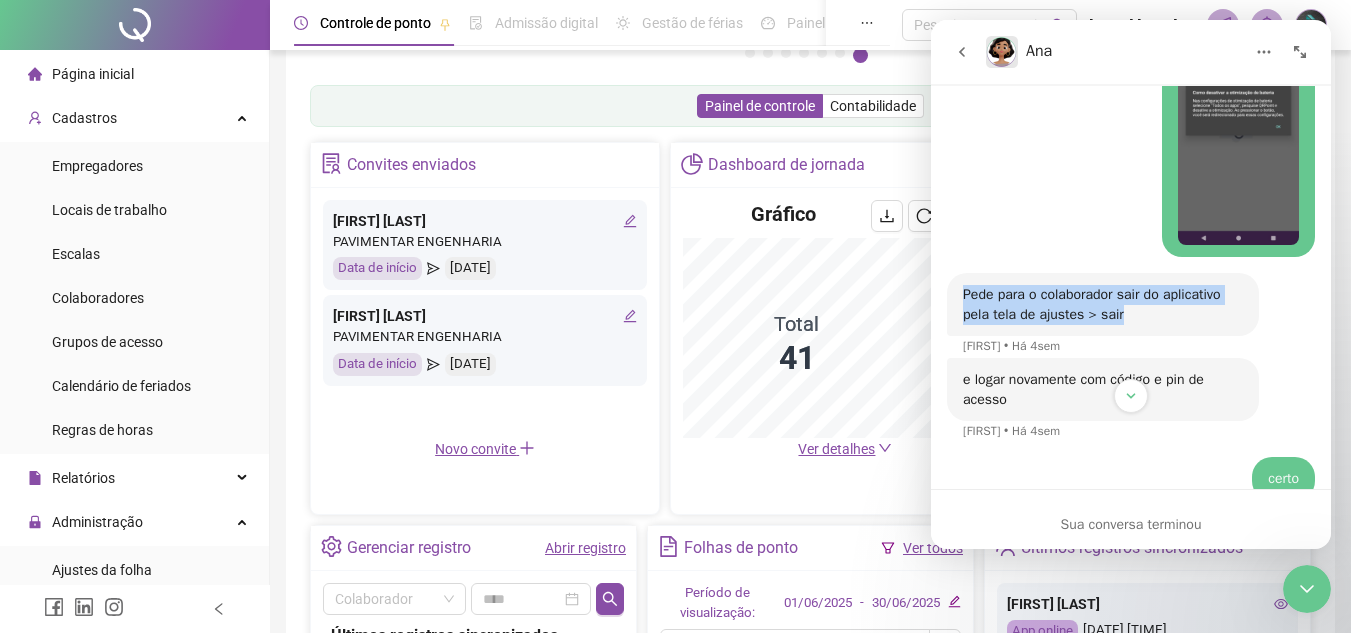 drag, startPoint x: 1101, startPoint y: 336, endPoint x: 947, endPoint y: 314, distance: 155.56349 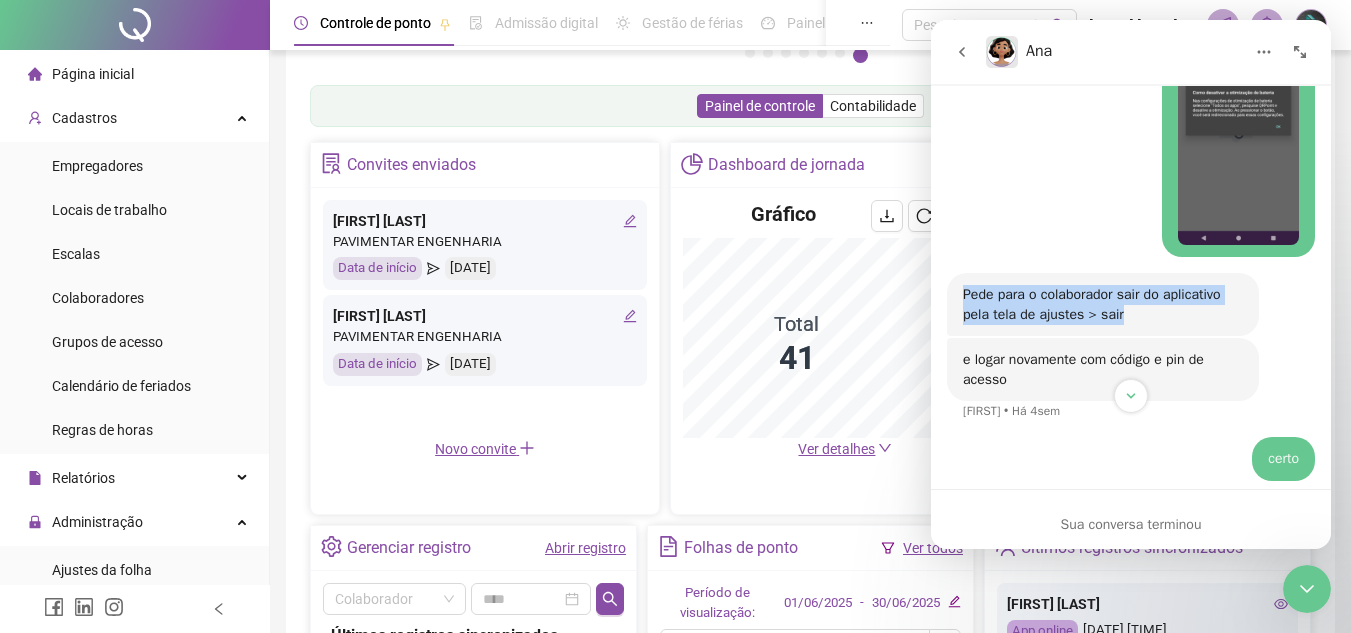 copy on "Pede para o colaborador sair do aplicativo pela tela de ajustes > sair" 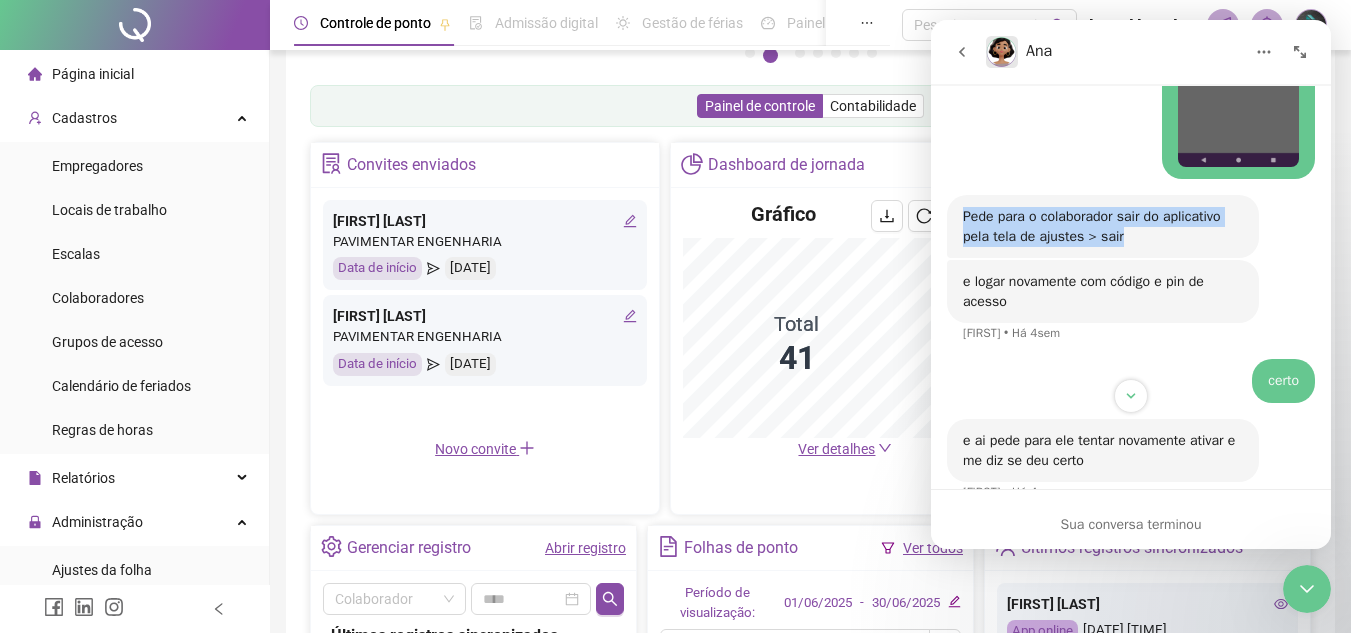 scroll, scrollTop: 2400, scrollLeft: 0, axis: vertical 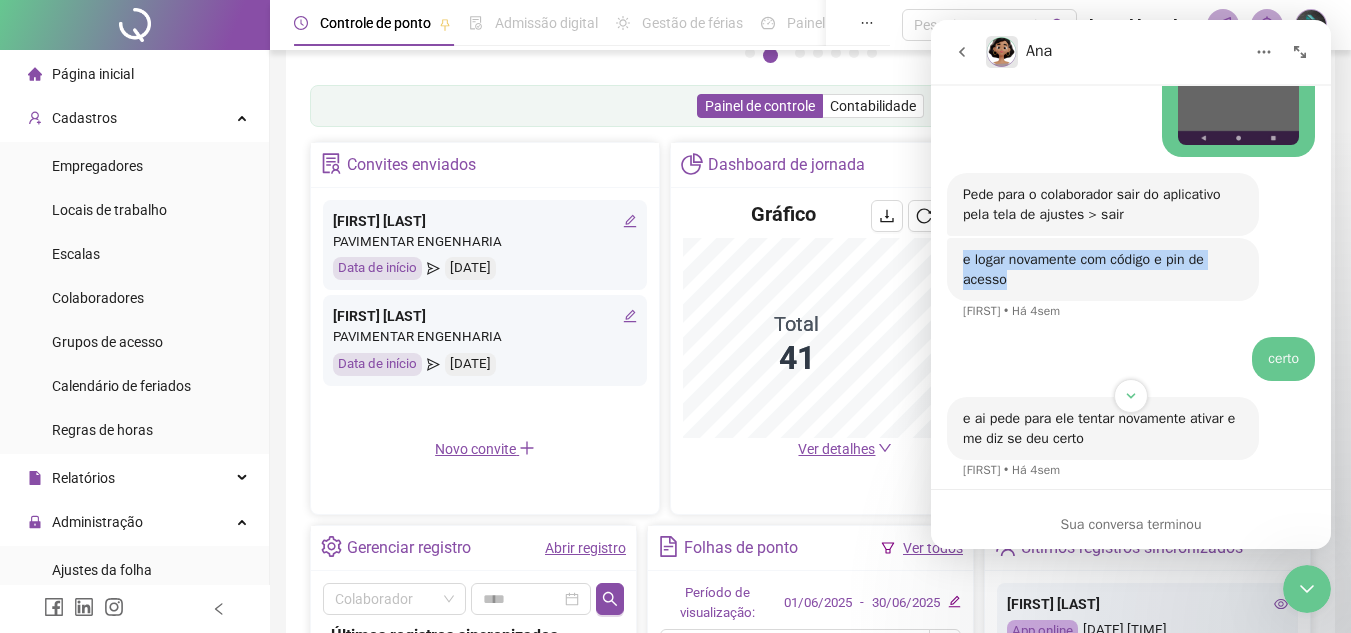 drag, startPoint x: 1008, startPoint y: 306, endPoint x: 946, endPoint y: 282, distance: 66.48308 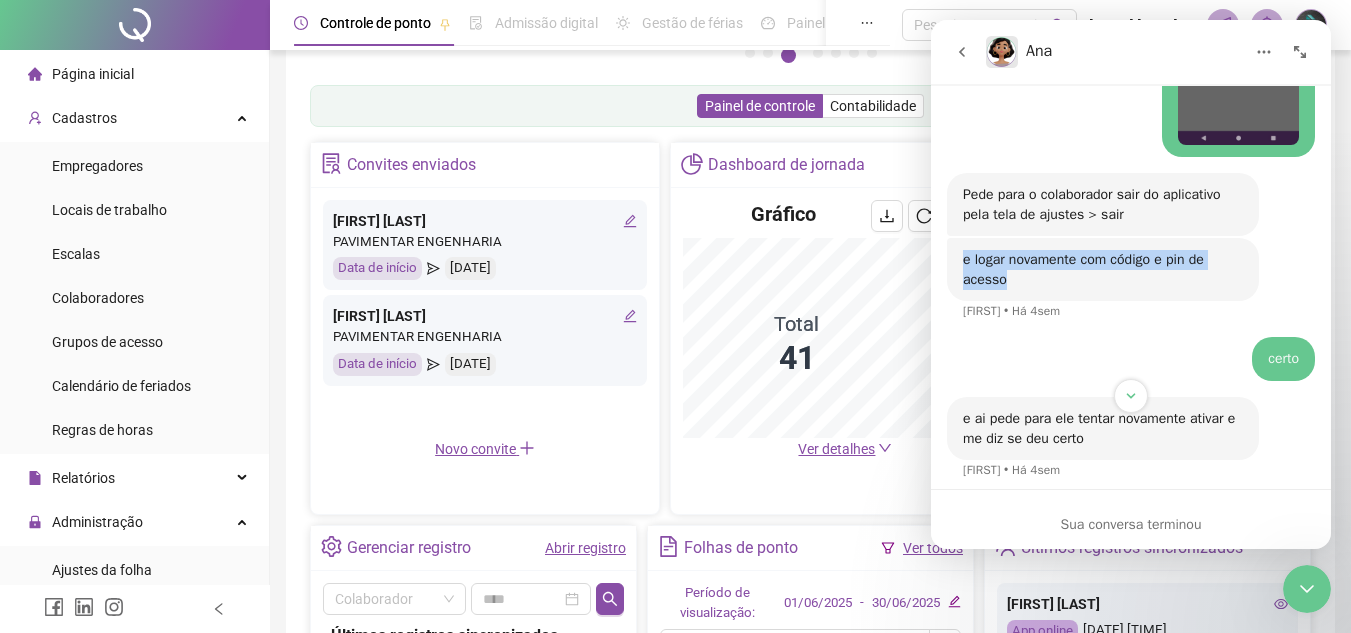 scroll, scrollTop: 2500, scrollLeft: 0, axis: vertical 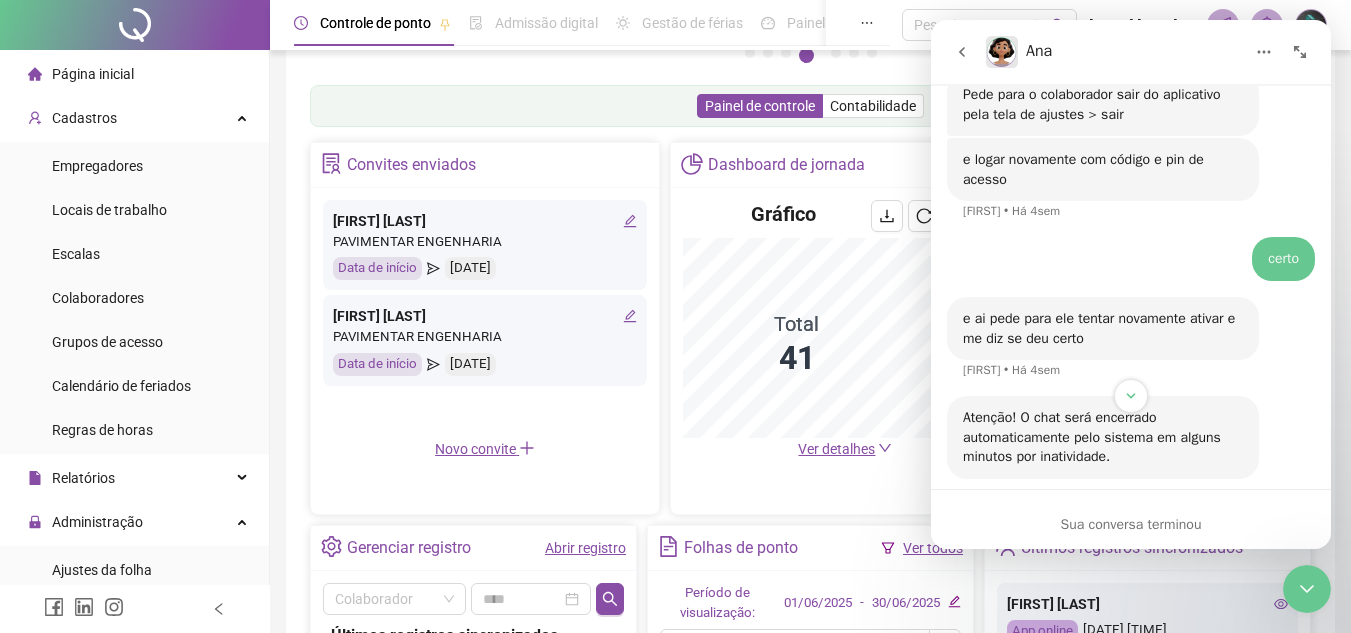 click on "e ai pede para ele tentar novamente ativar e me diz se deu certo" at bounding box center (1103, 328) 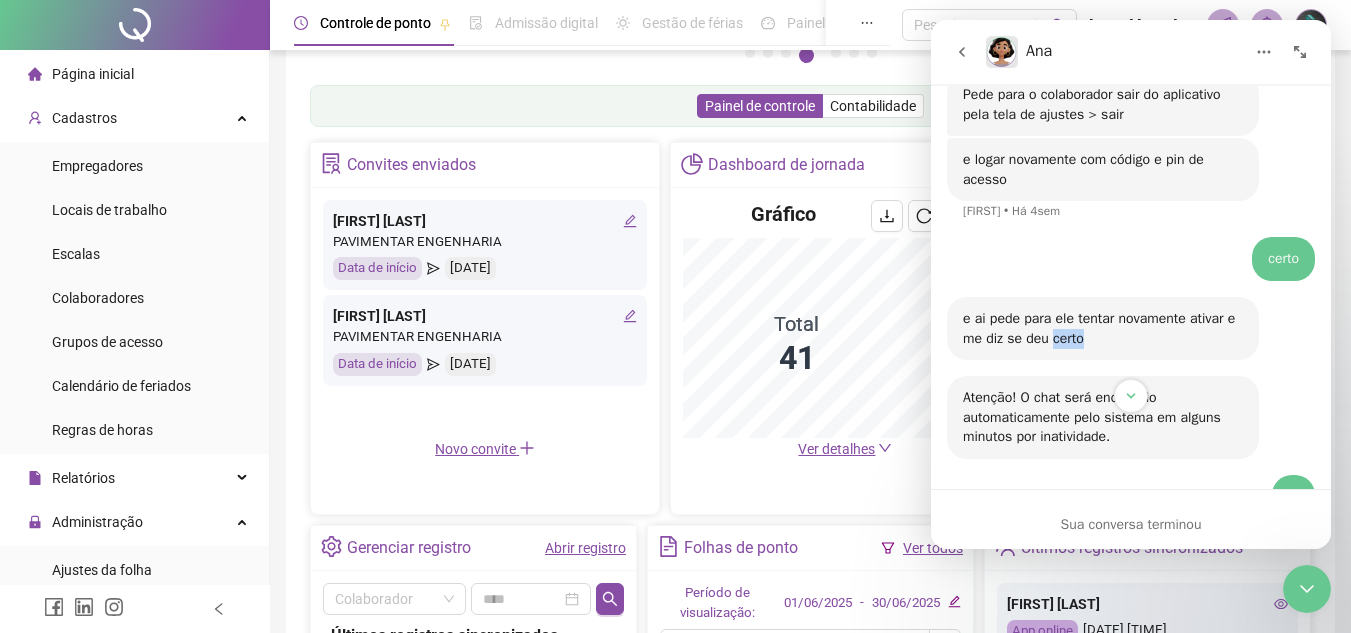 click on "e ai pede para ele tentar novamente ativar e me diz se deu certo" at bounding box center (1103, 328) 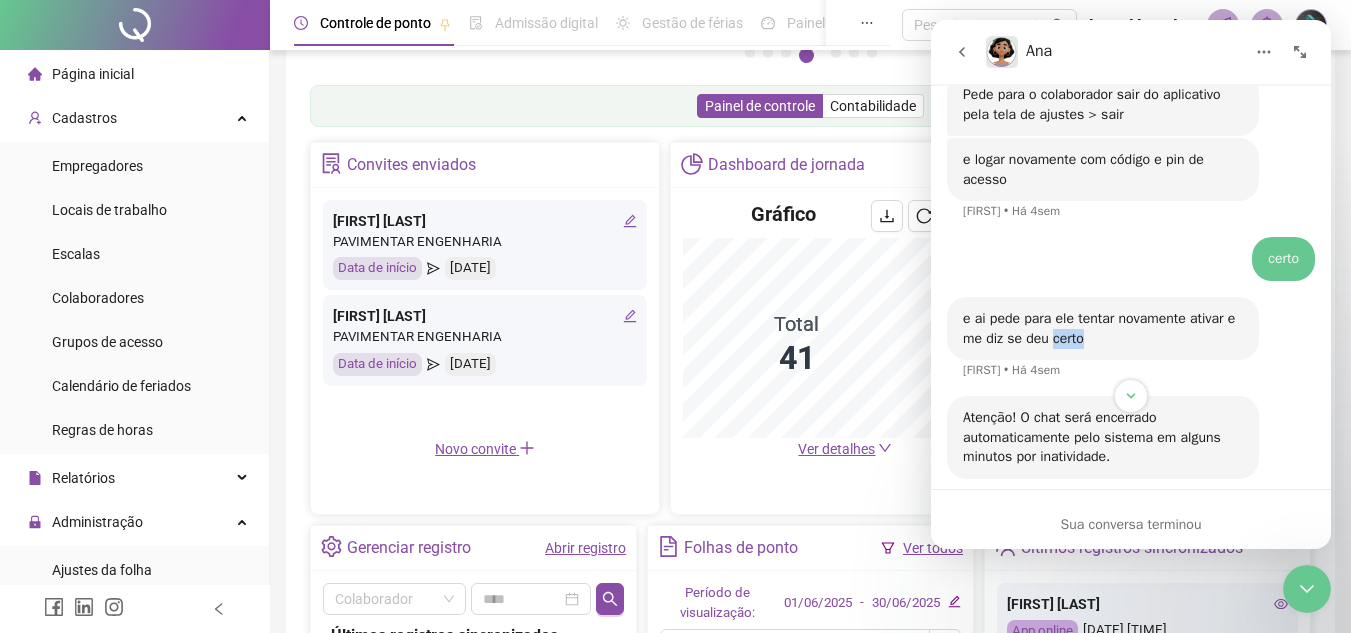 click on "e ai pede para ele tentar novamente ativar e me diz se deu certo" at bounding box center (1103, 328) 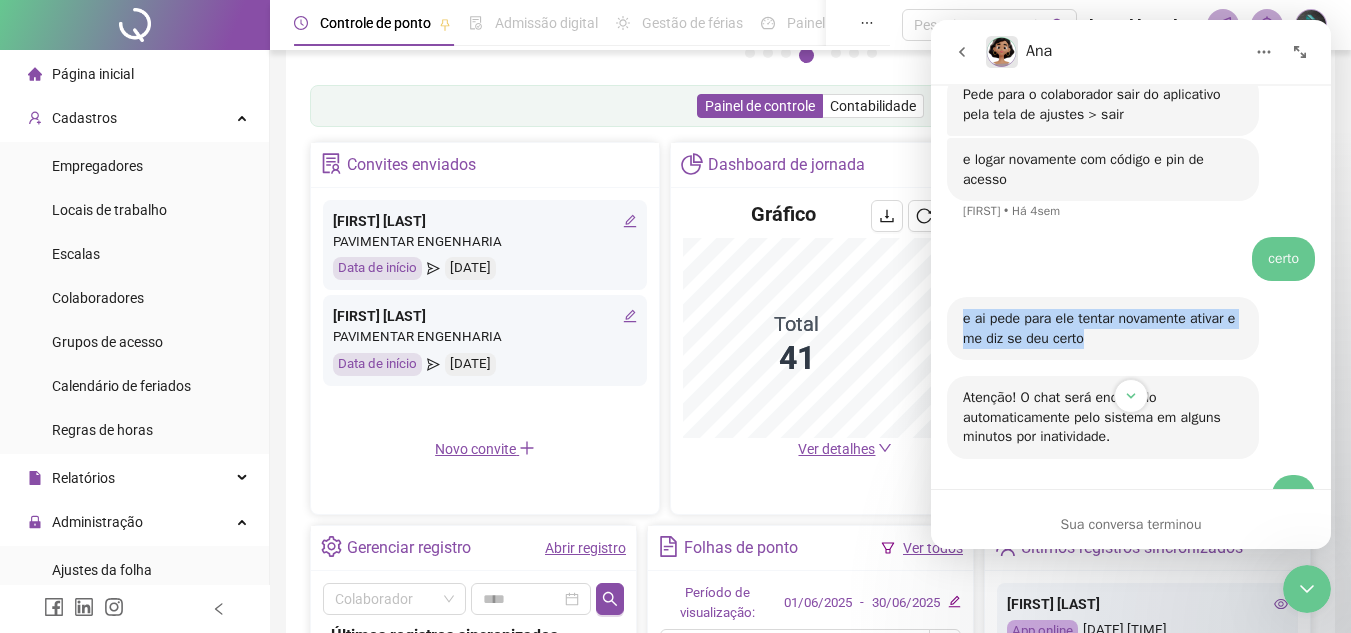 drag, startPoint x: 1076, startPoint y: 360, endPoint x: 915, endPoint y: 318, distance: 166.3881 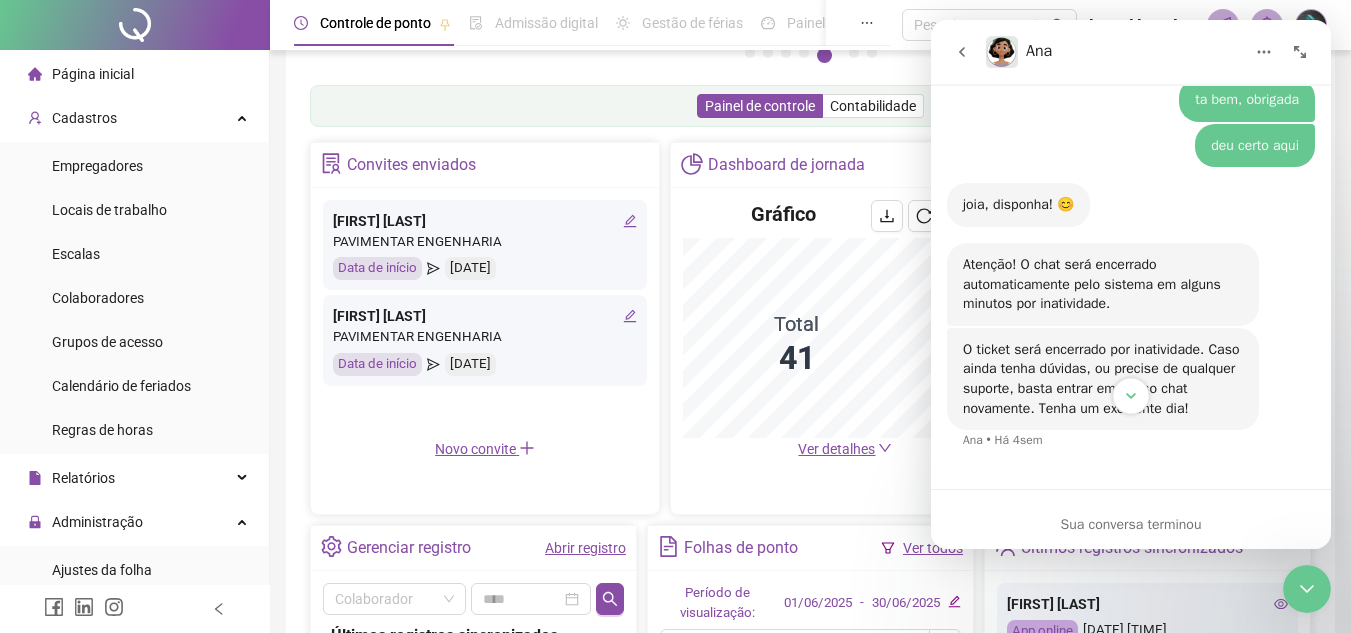 scroll, scrollTop: 4761, scrollLeft: 0, axis: vertical 